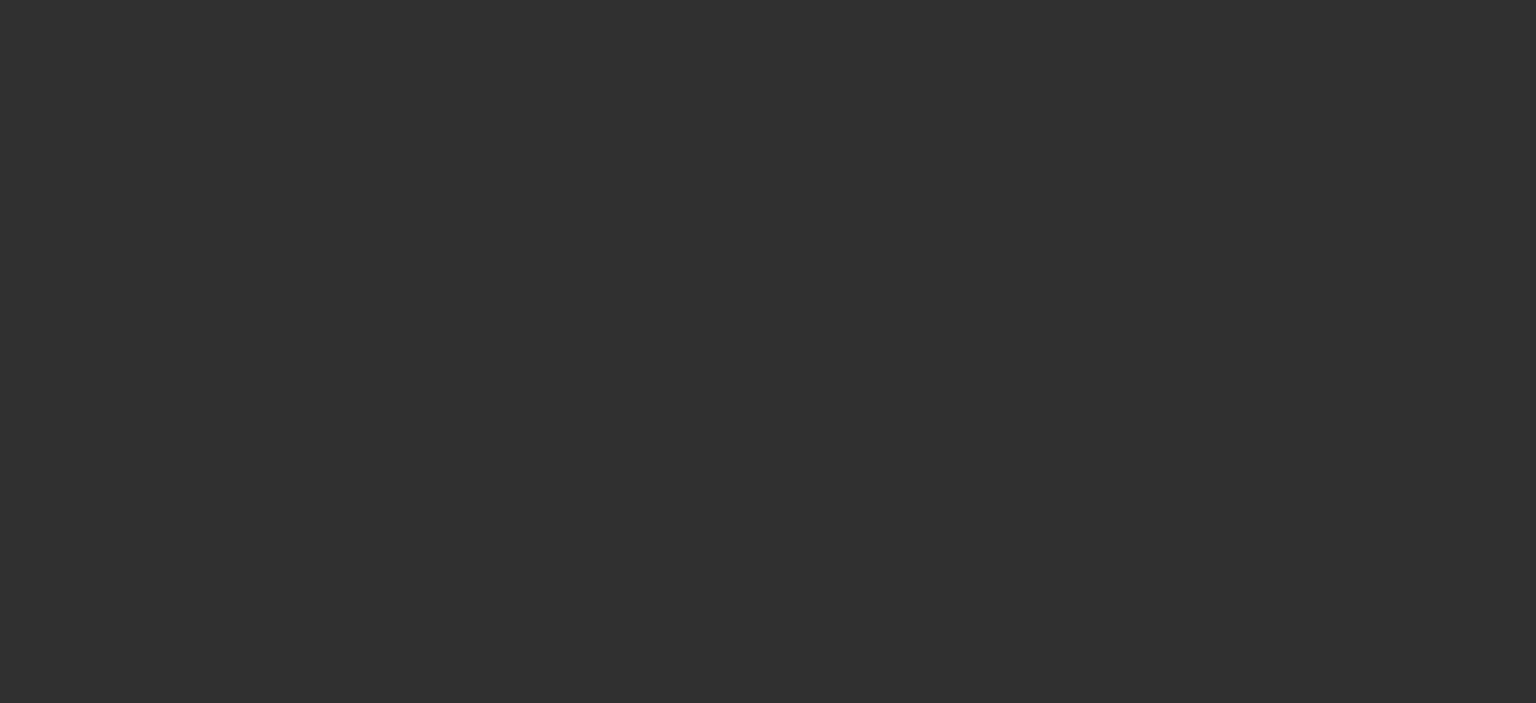 scroll, scrollTop: 0, scrollLeft: 0, axis: both 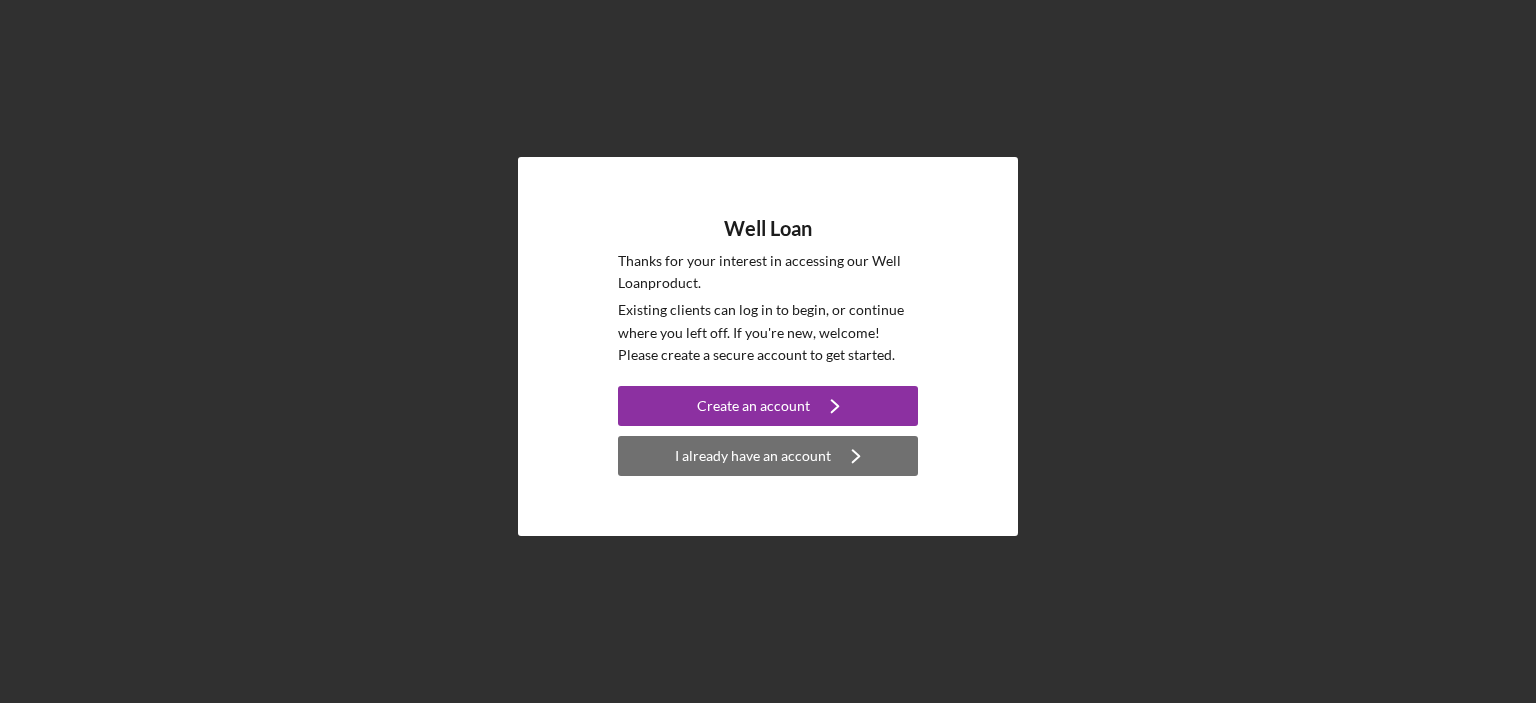 click on "I already have an account" at bounding box center (753, 456) 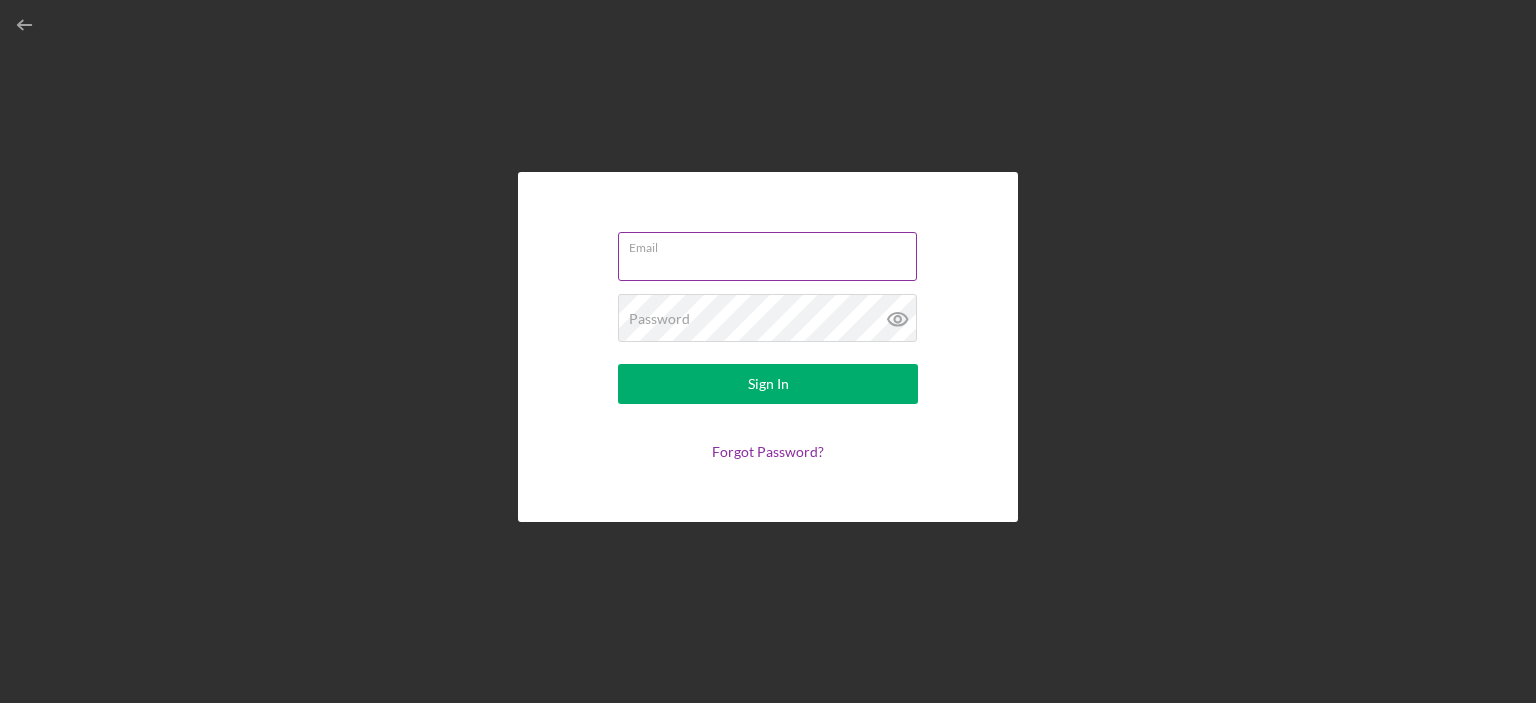 click on "Email" at bounding box center [768, 257] 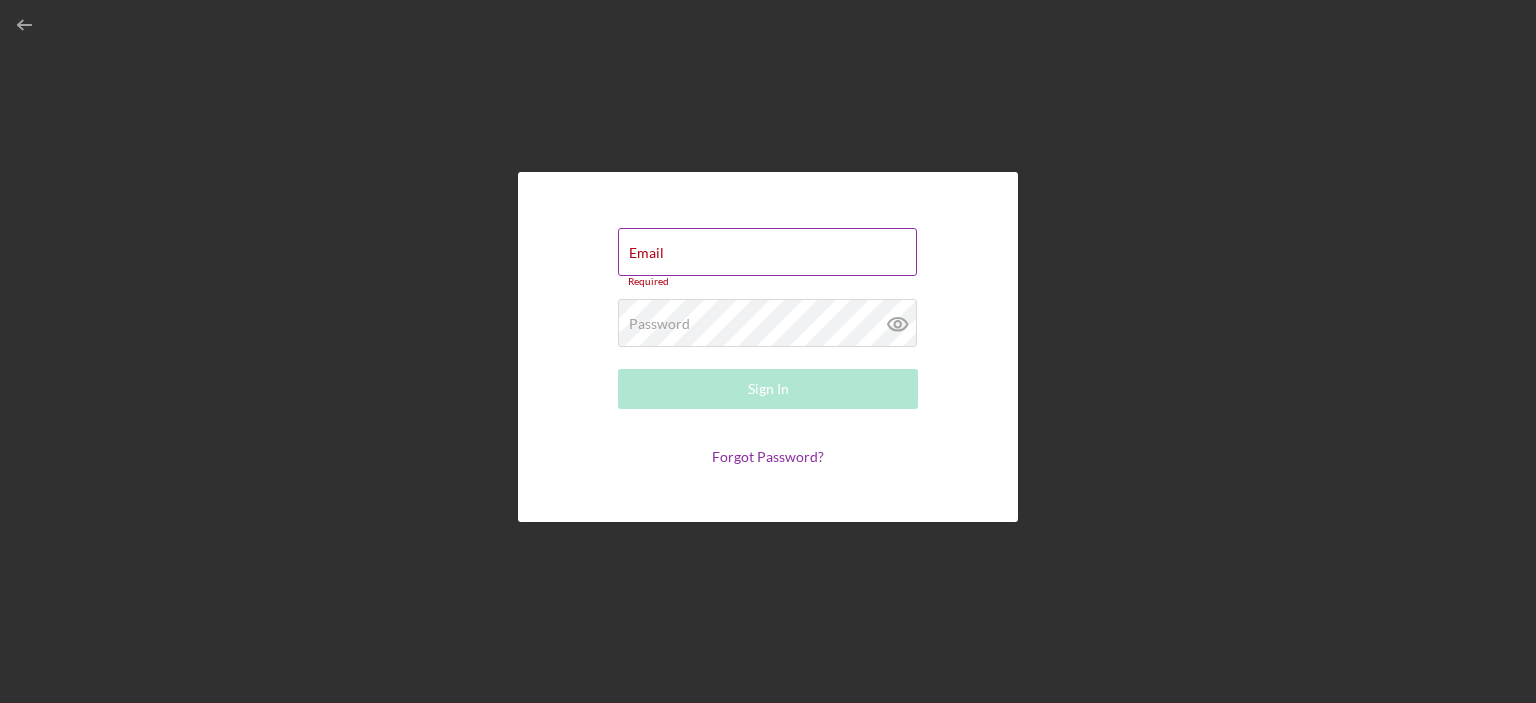 click on "Email" at bounding box center (767, 252) 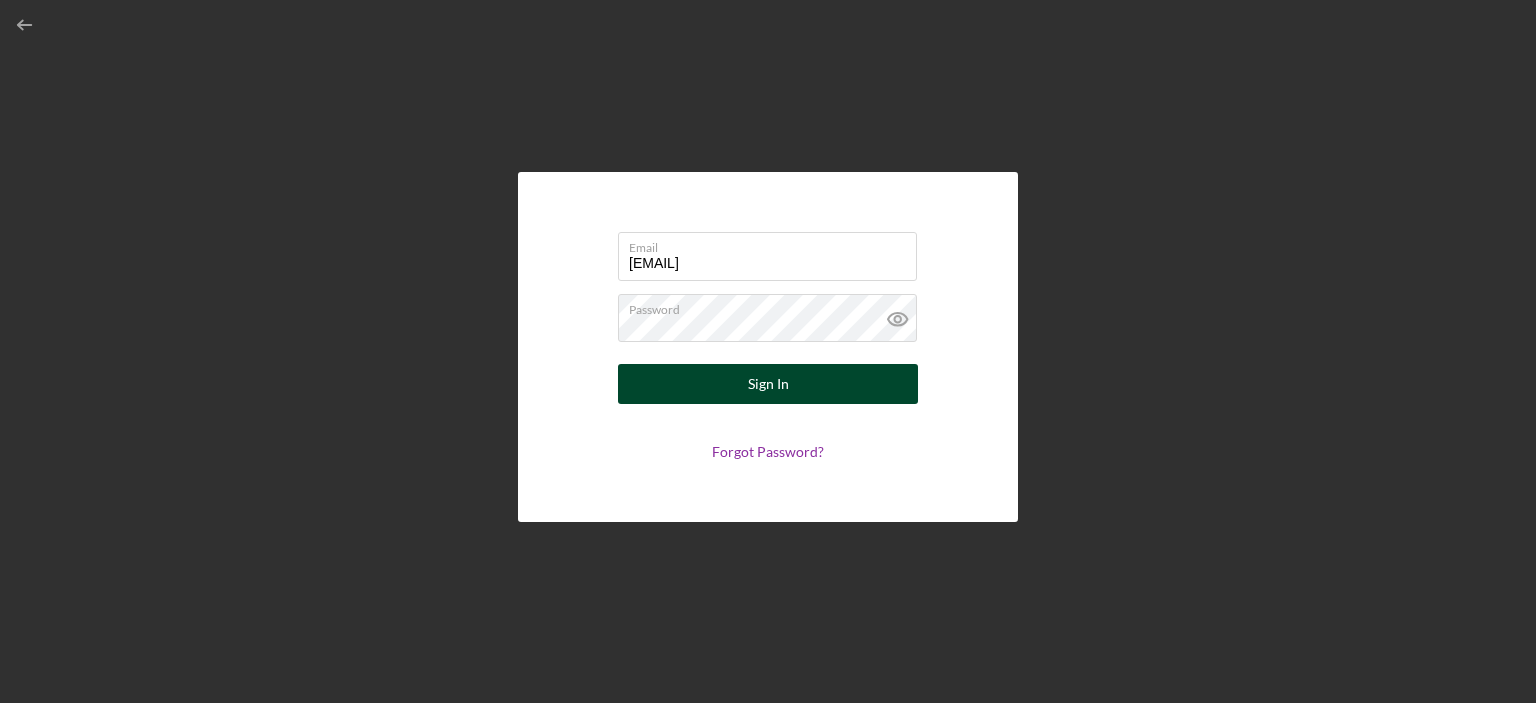 click on "Sign In" at bounding box center [768, 384] 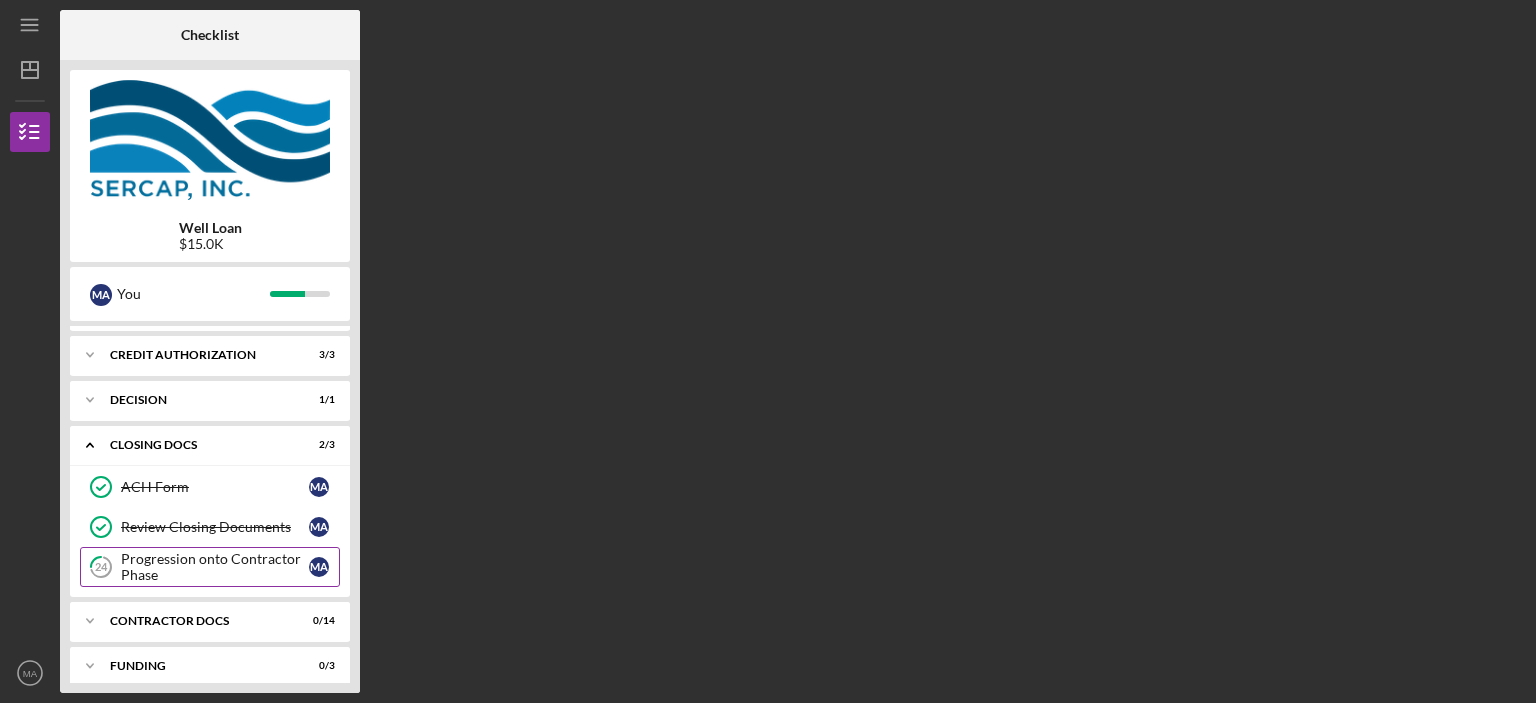 scroll, scrollTop: 92, scrollLeft: 0, axis: vertical 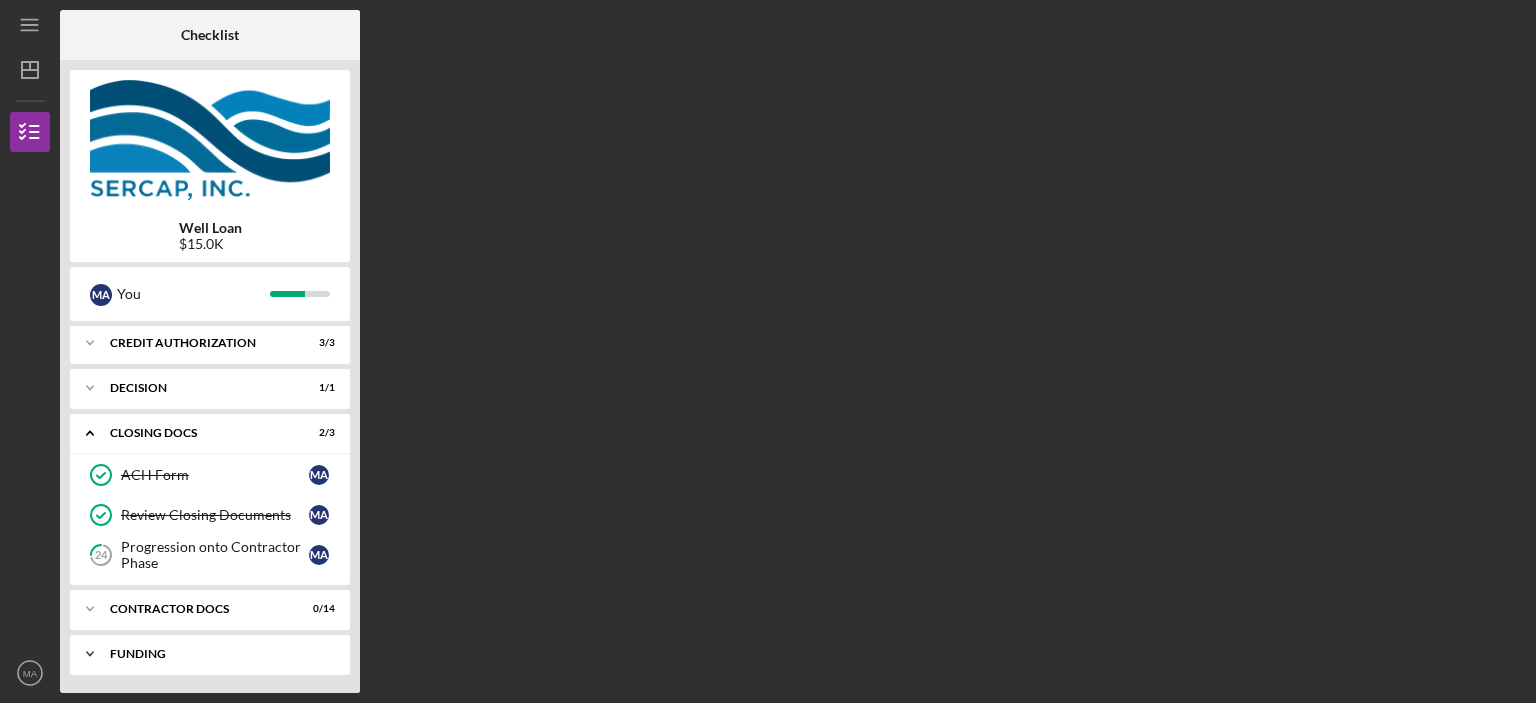 click on "Funding" at bounding box center (217, 654) 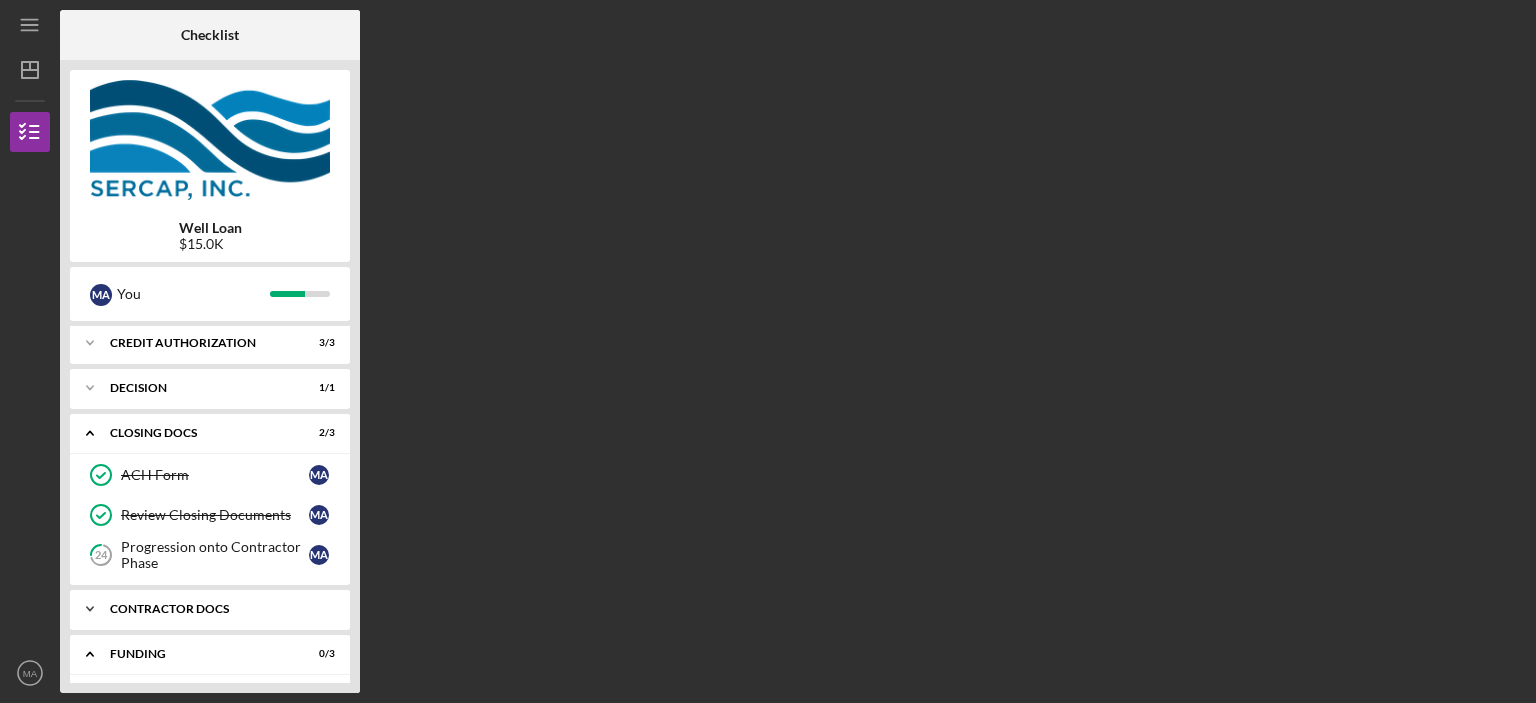 scroll, scrollTop: 222, scrollLeft: 0, axis: vertical 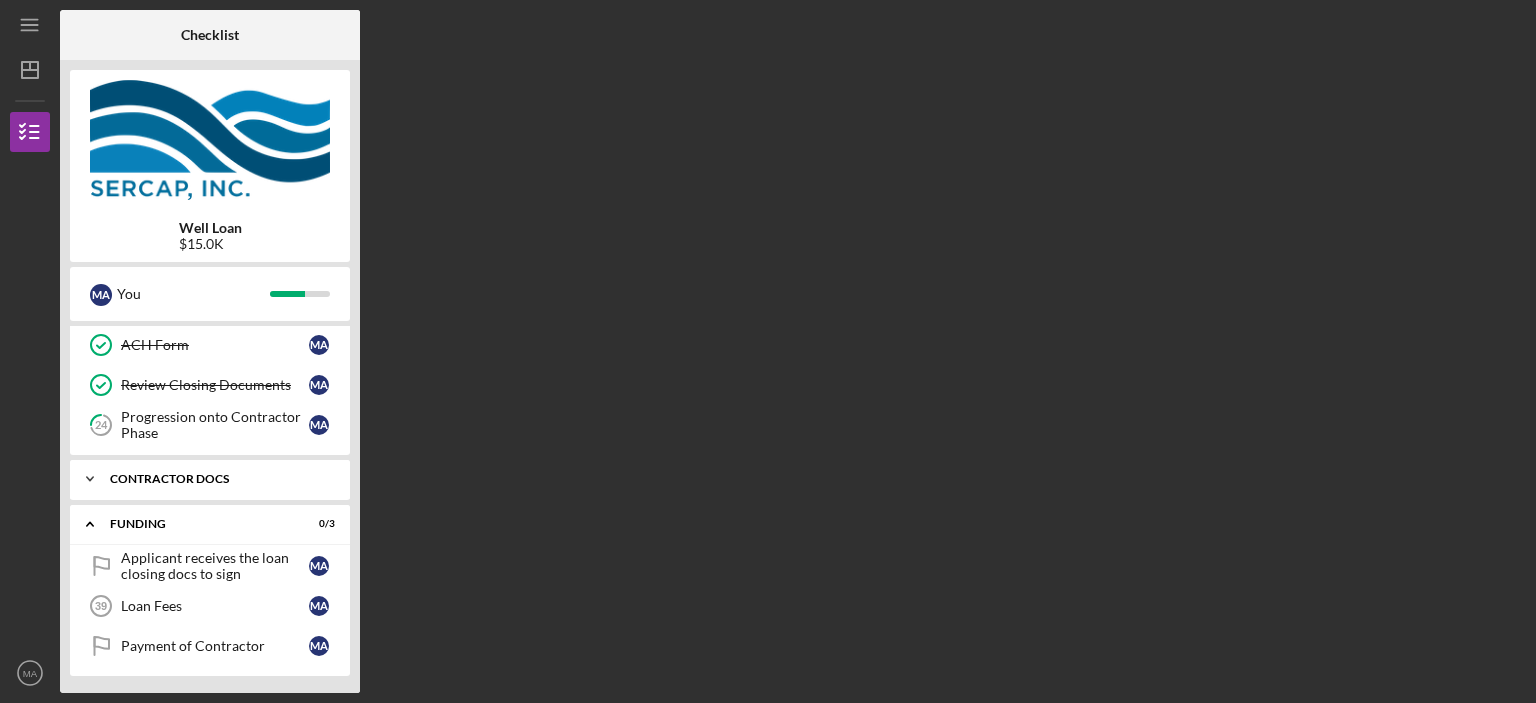 click on "Contractor Docs" at bounding box center (217, 479) 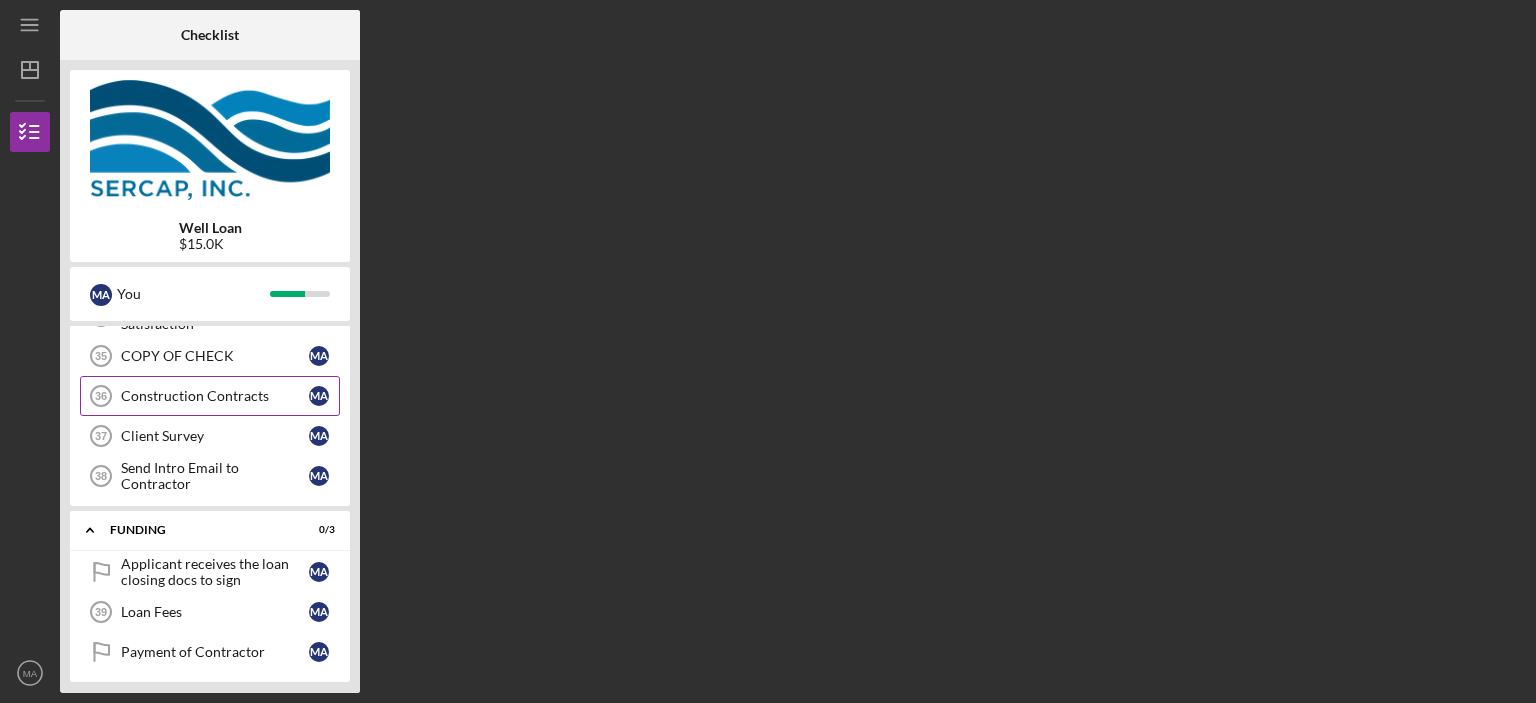 scroll, scrollTop: 0, scrollLeft: 0, axis: both 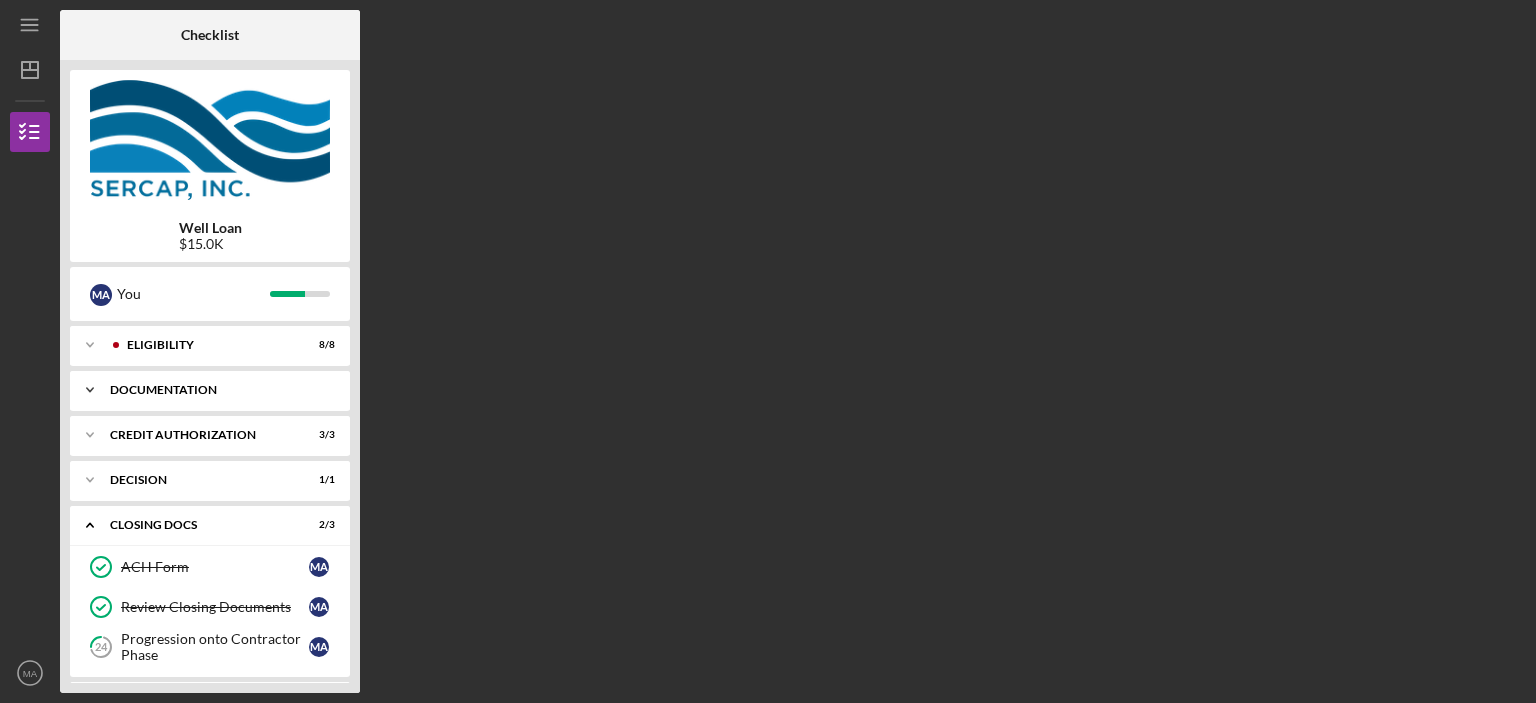 click on "Icon/Expander Documentation 12 / 12" at bounding box center [210, 390] 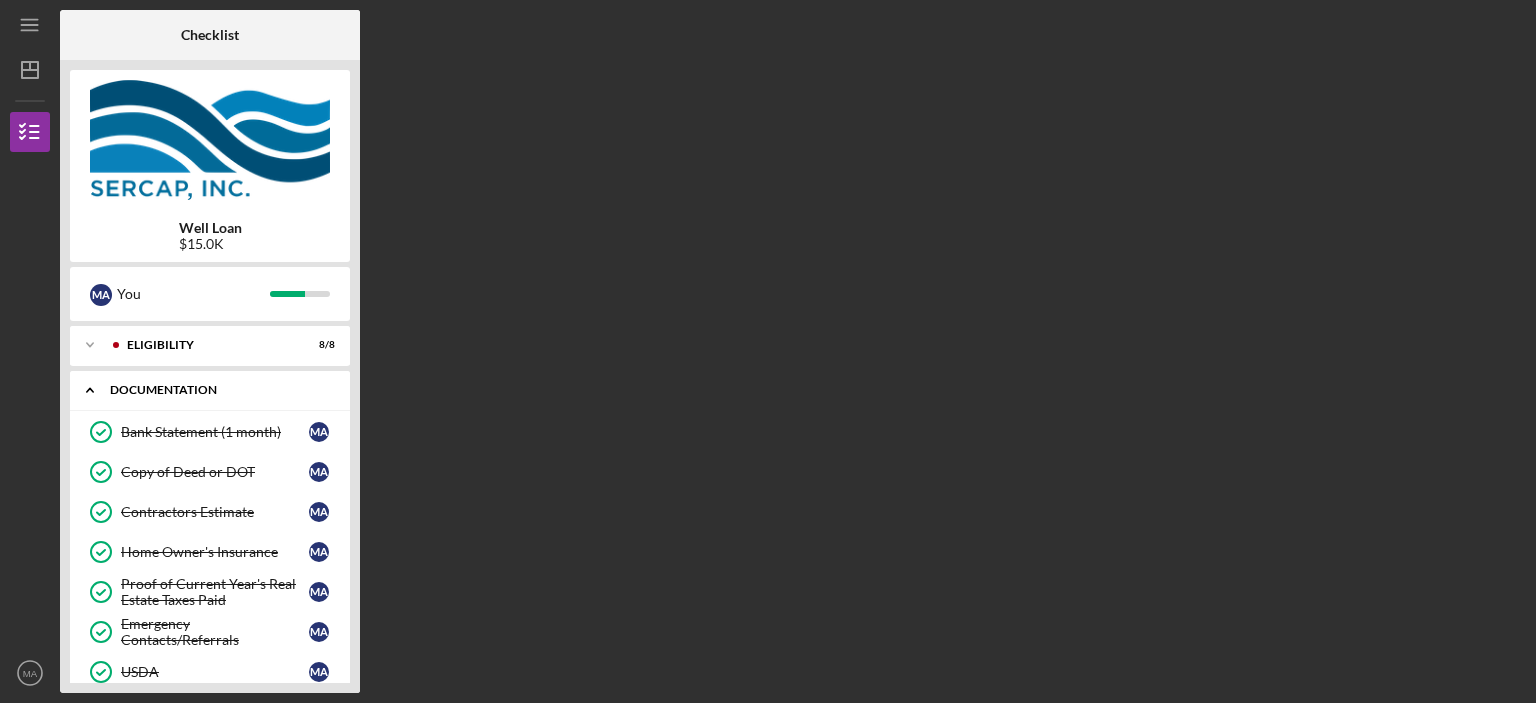 click on "Icon/Expander Documentation 12 / 12" at bounding box center [210, 390] 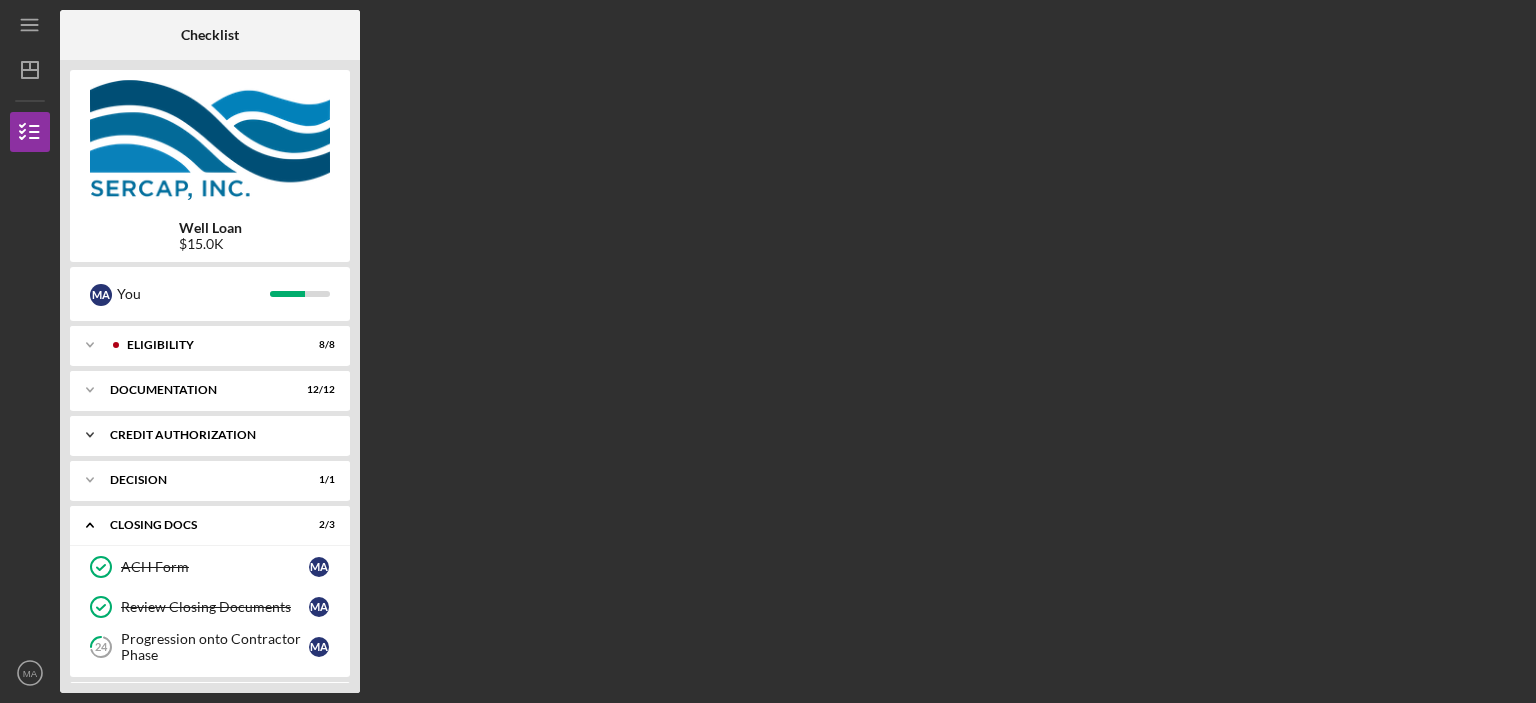 click on "CREDIT AUTHORIZATION" at bounding box center (217, 435) 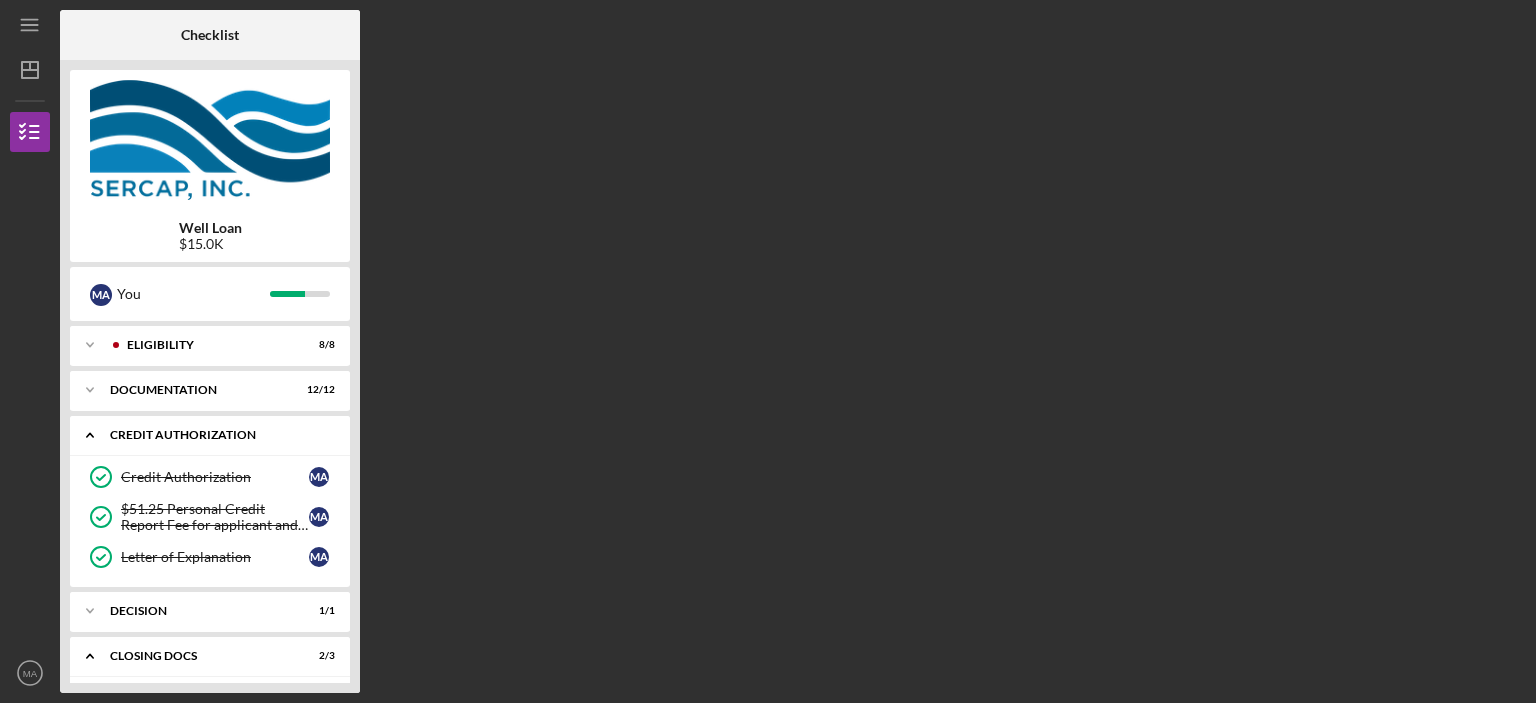 click on "CREDIT AUTHORIZATION" at bounding box center [217, 435] 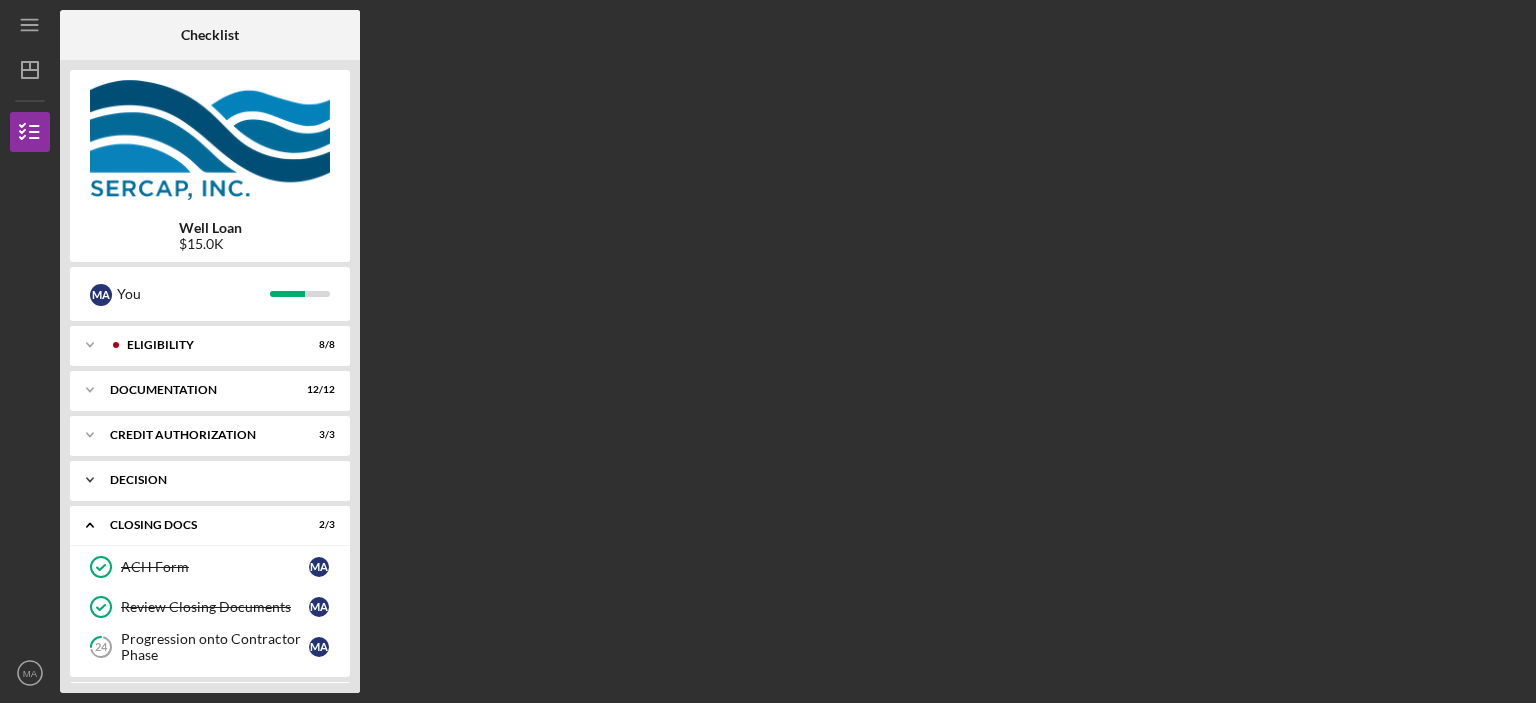 click on "Icon/Expander Decision 1 / 1" at bounding box center [210, 480] 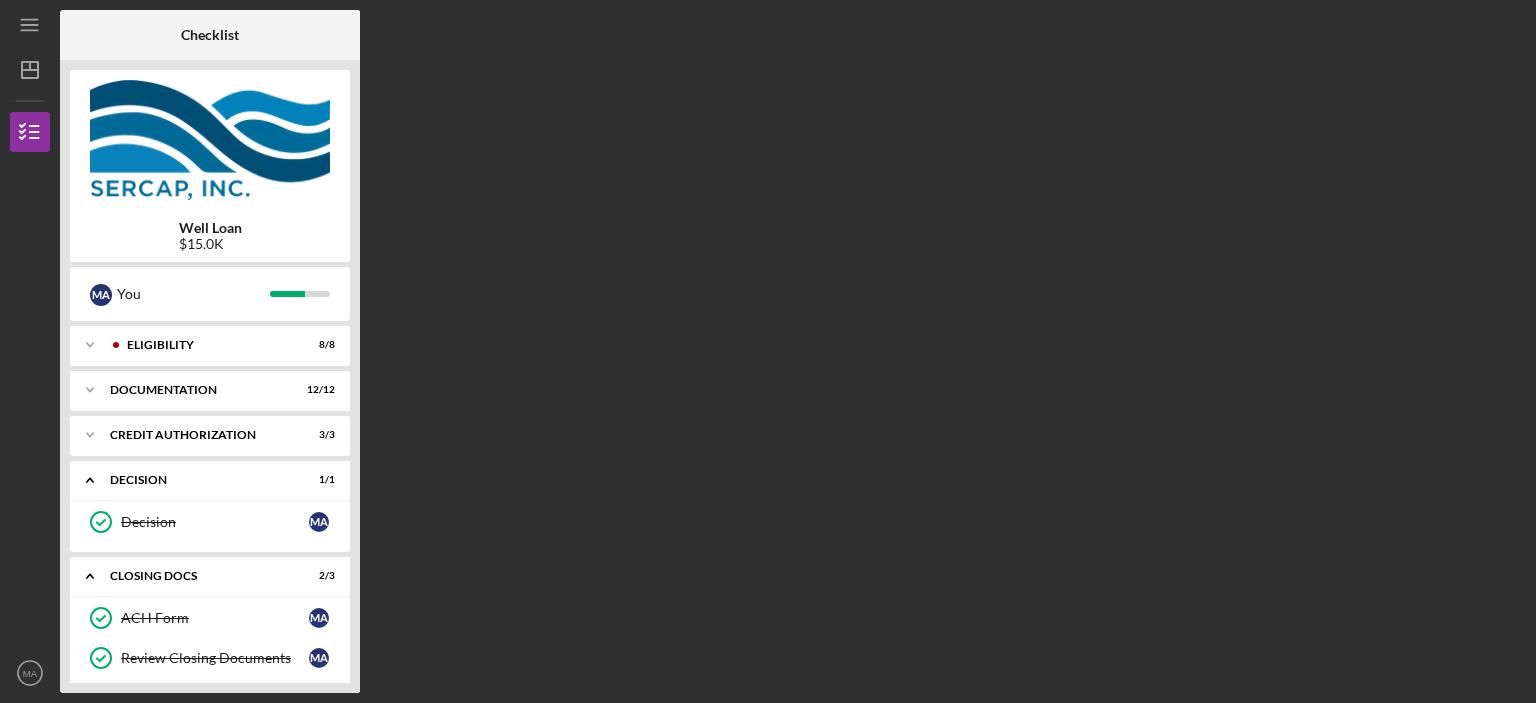 click on "Decision Decision M A" at bounding box center (210, 527) 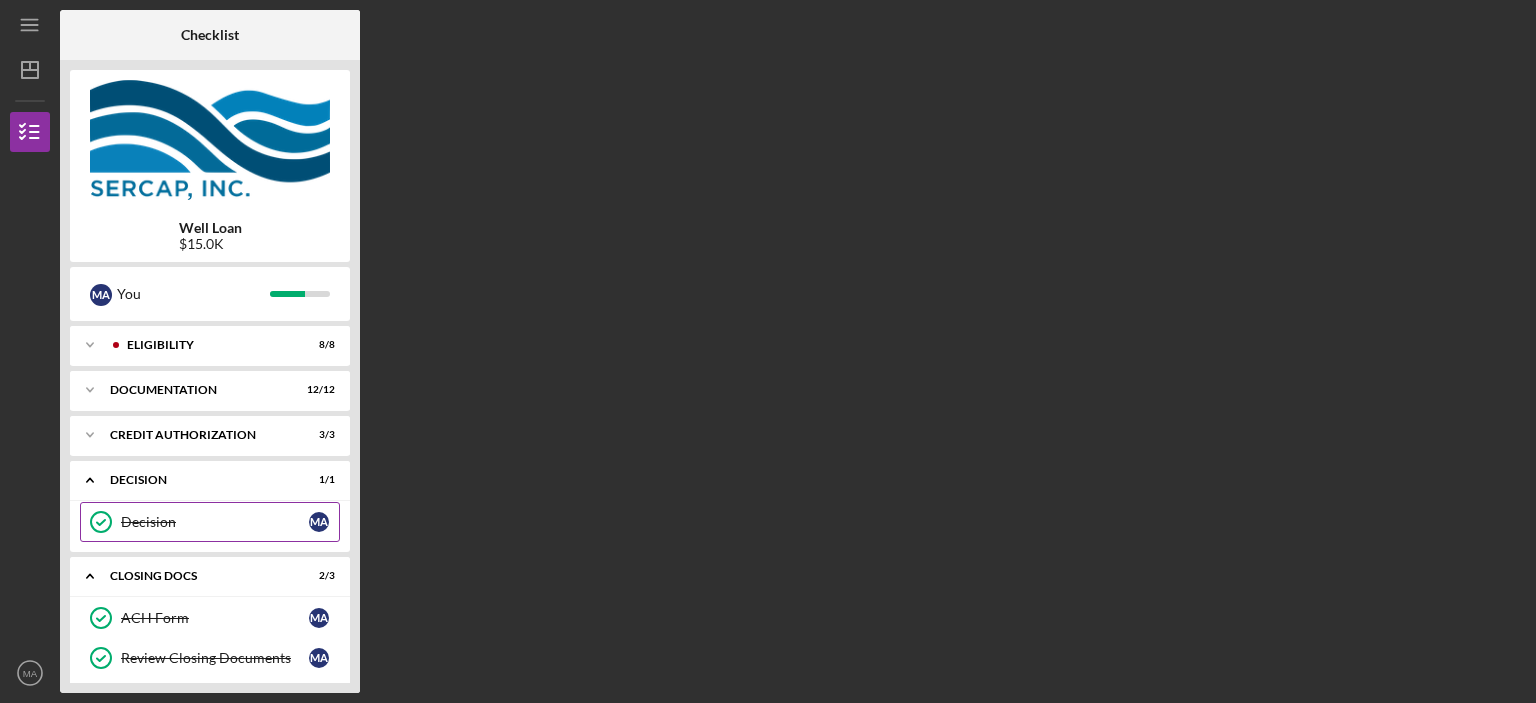 click on "Decision Decision M A" at bounding box center (210, 522) 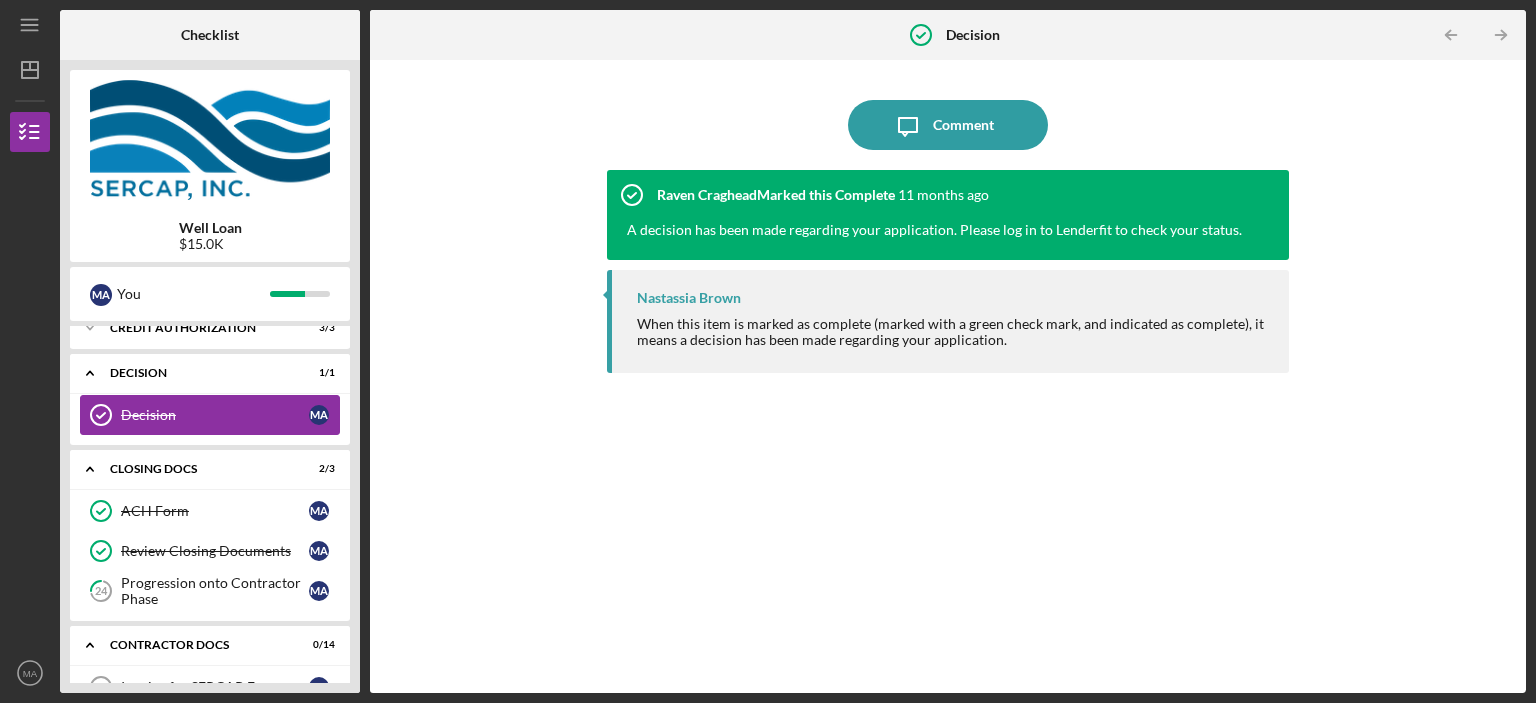 scroll, scrollTop: 108, scrollLeft: 0, axis: vertical 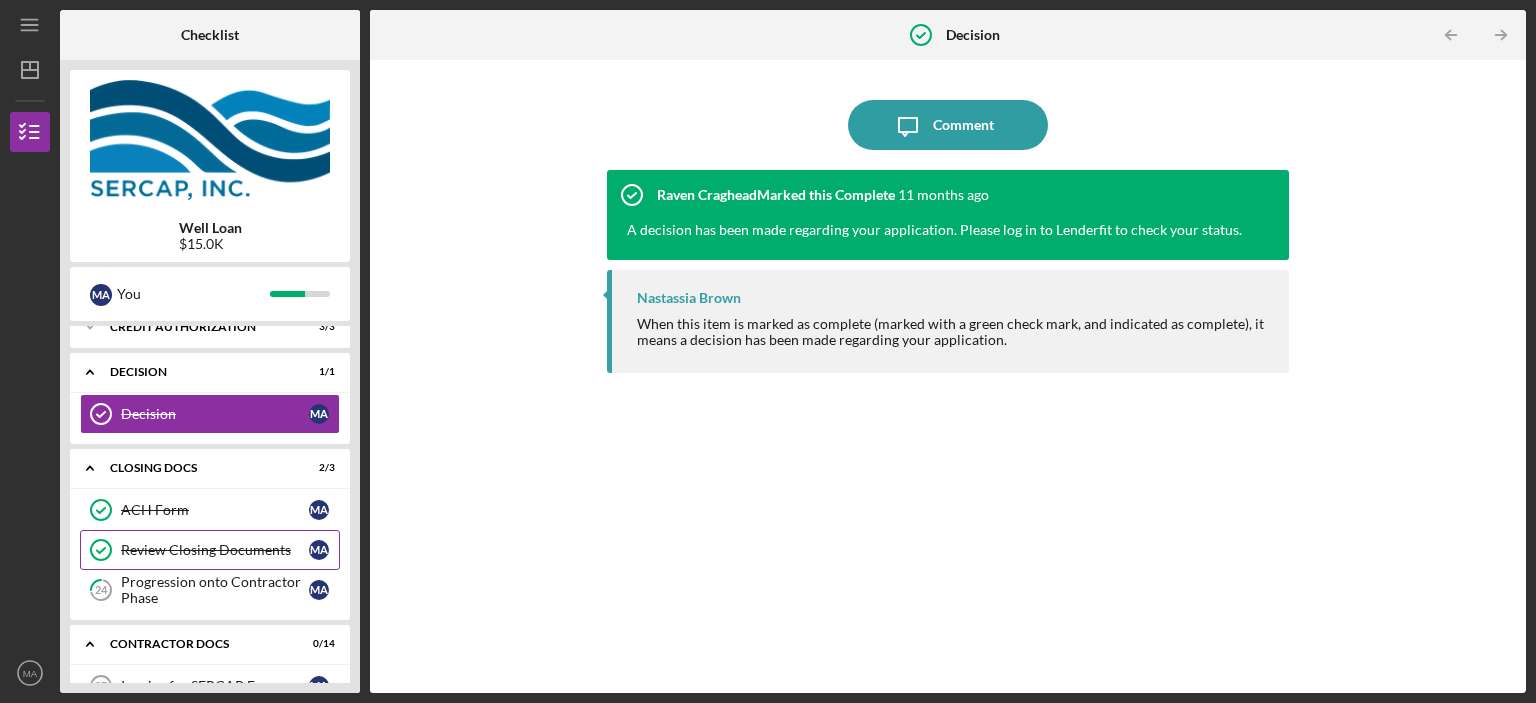 click on "Review Closing Documents" at bounding box center [215, 550] 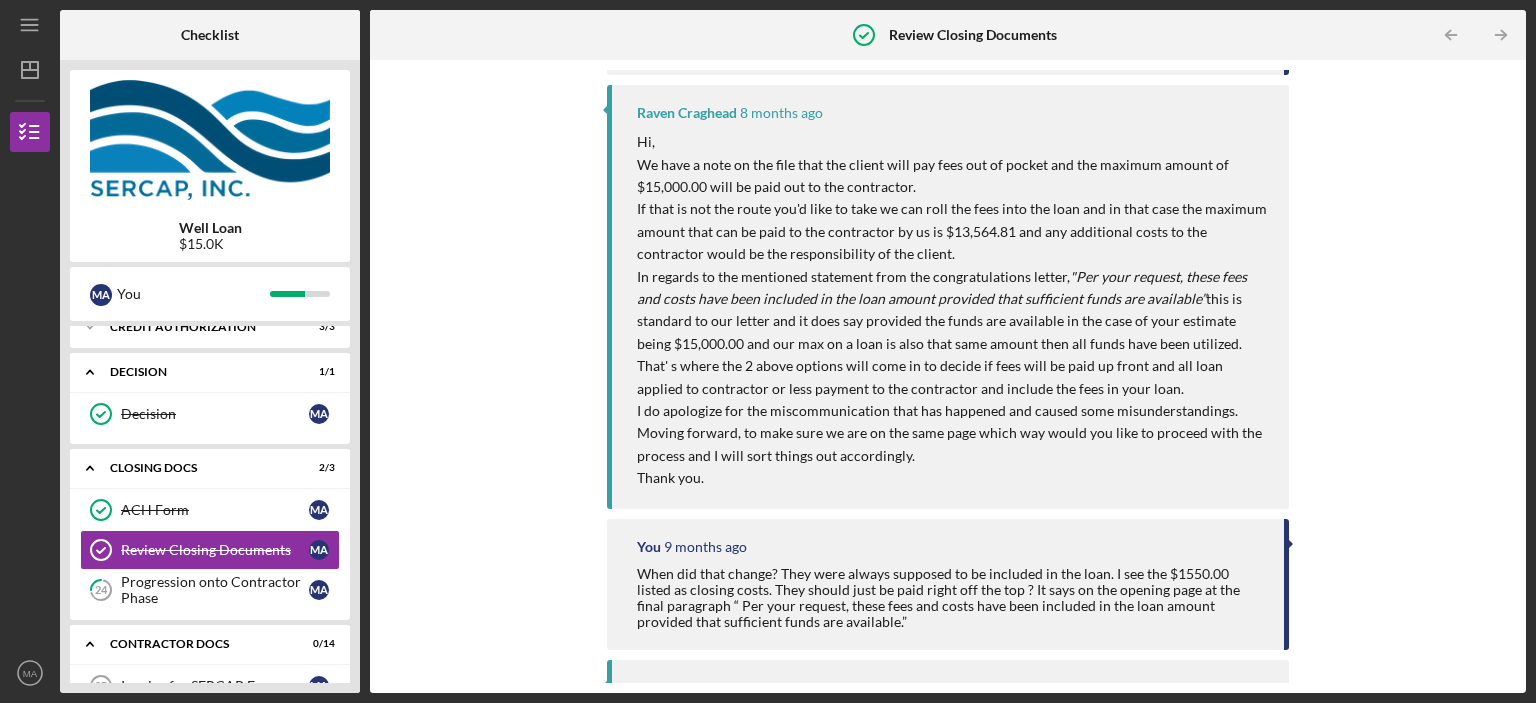 scroll, scrollTop: 2034, scrollLeft: 0, axis: vertical 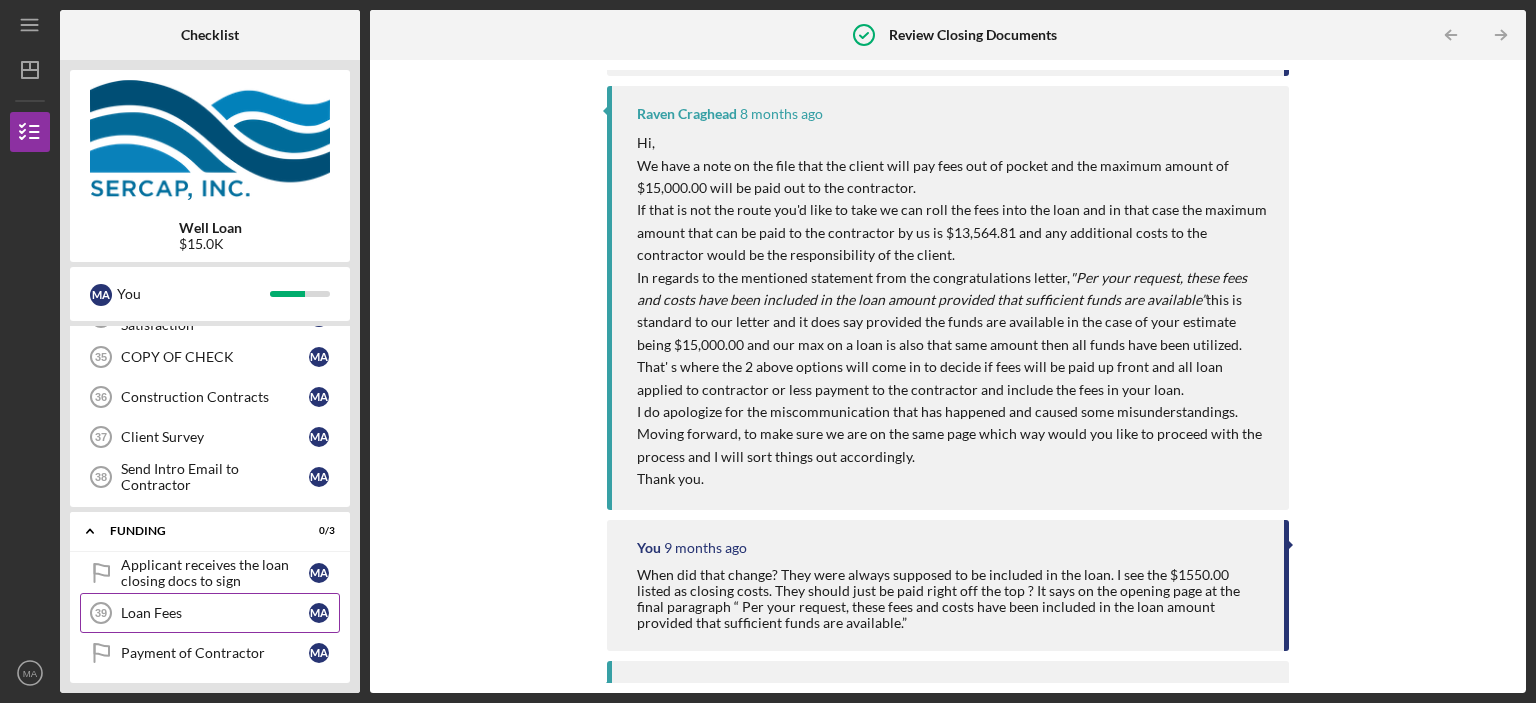 click on "Loan Fees" at bounding box center (215, 613) 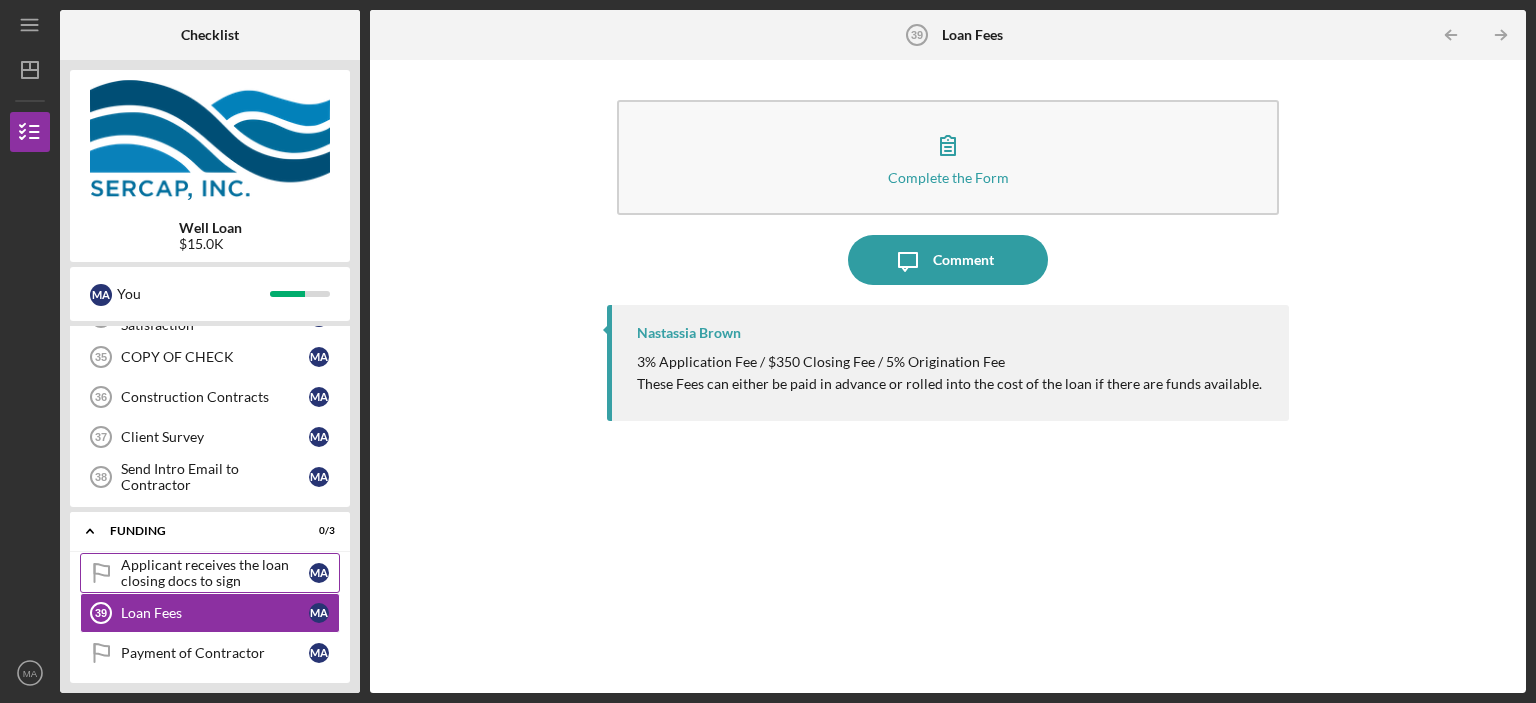 click on "Applicant receives the loan closing docs to sign" at bounding box center (215, 573) 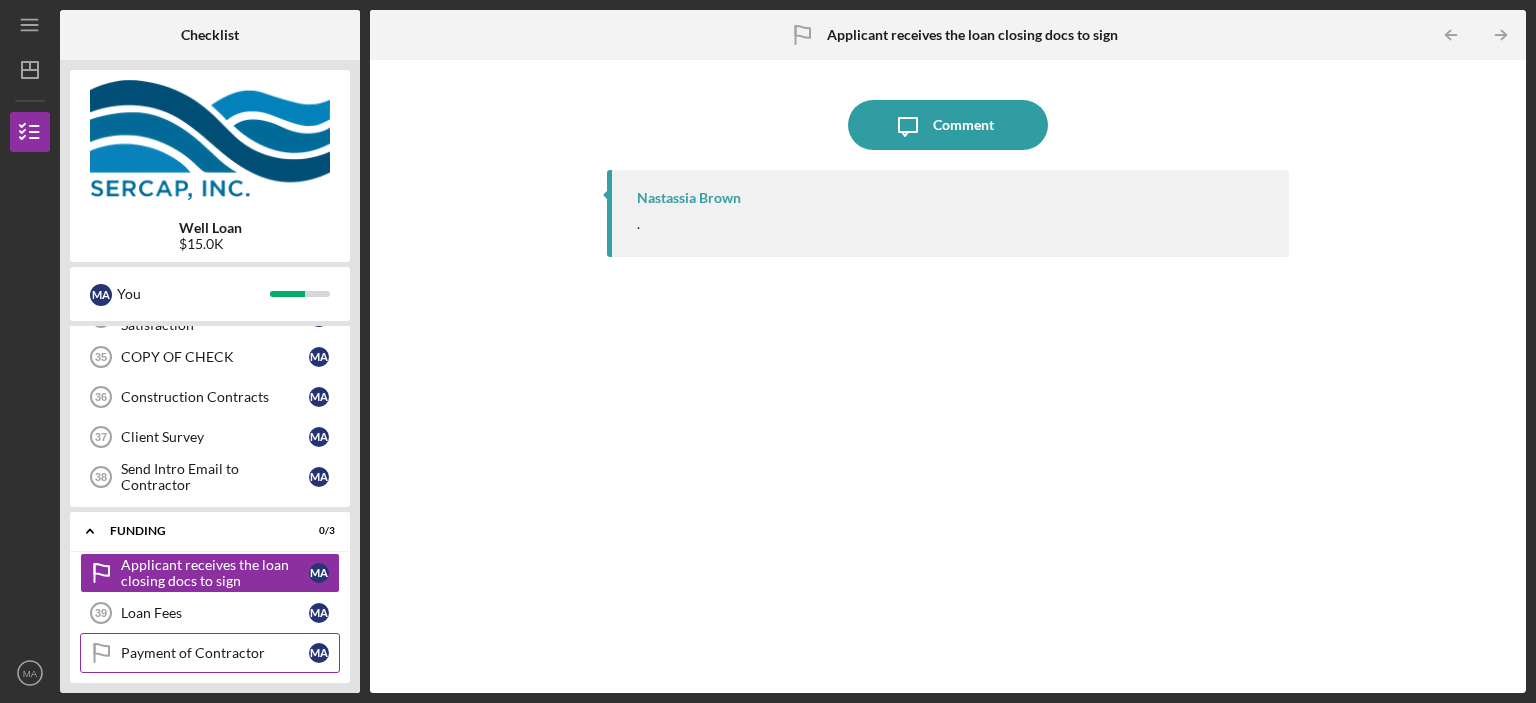 click on "Payment of Contractor" at bounding box center [215, 653] 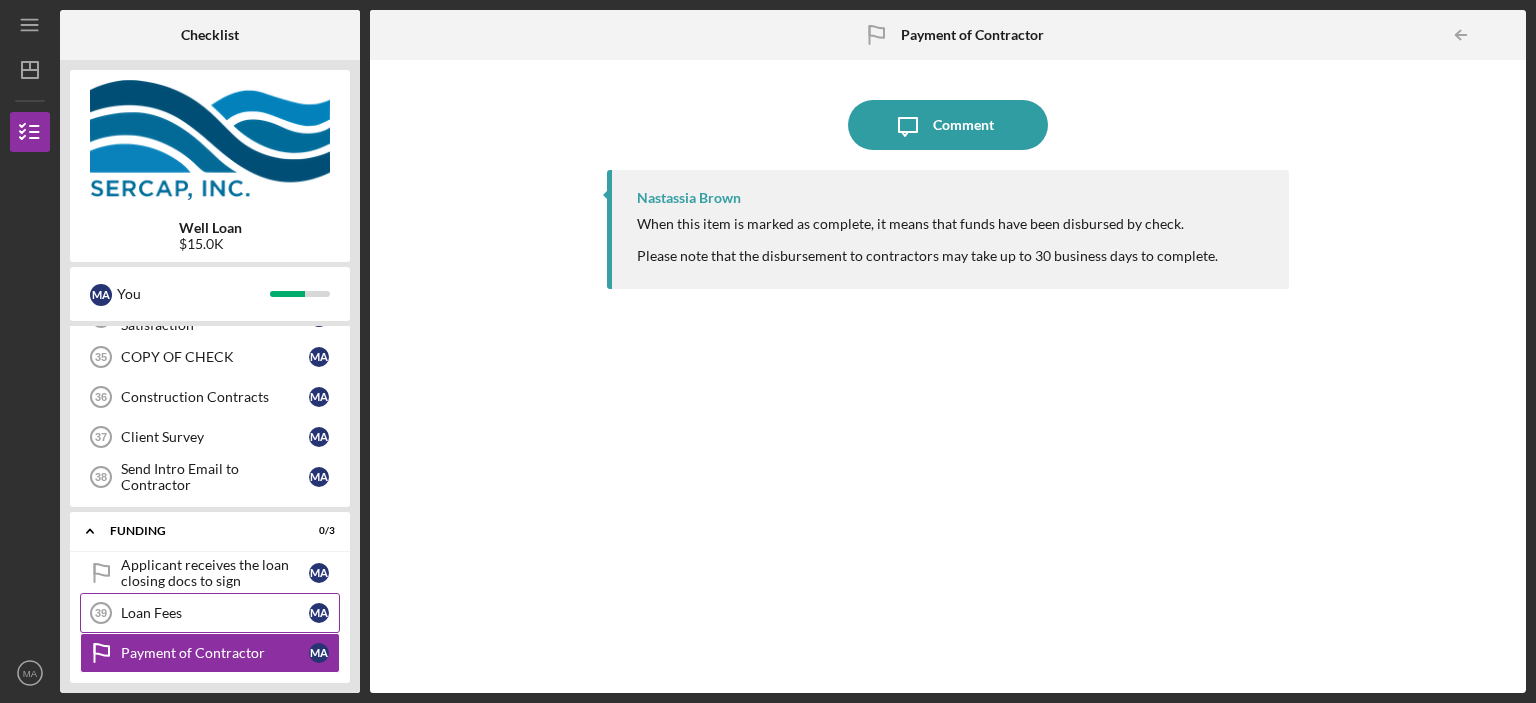 click on "Loan Fees" at bounding box center [215, 613] 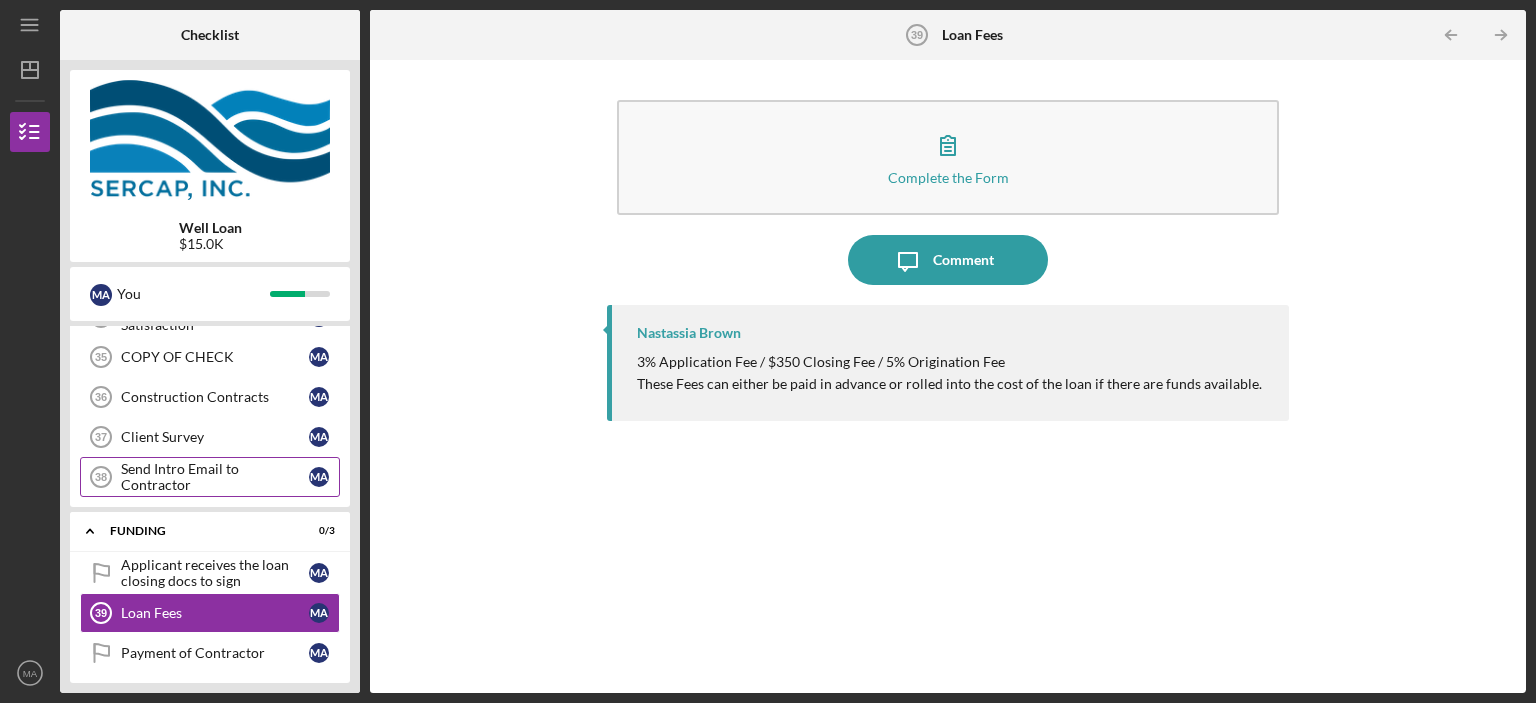 click on "Send Intro Email to Contractor" at bounding box center (215, 477) 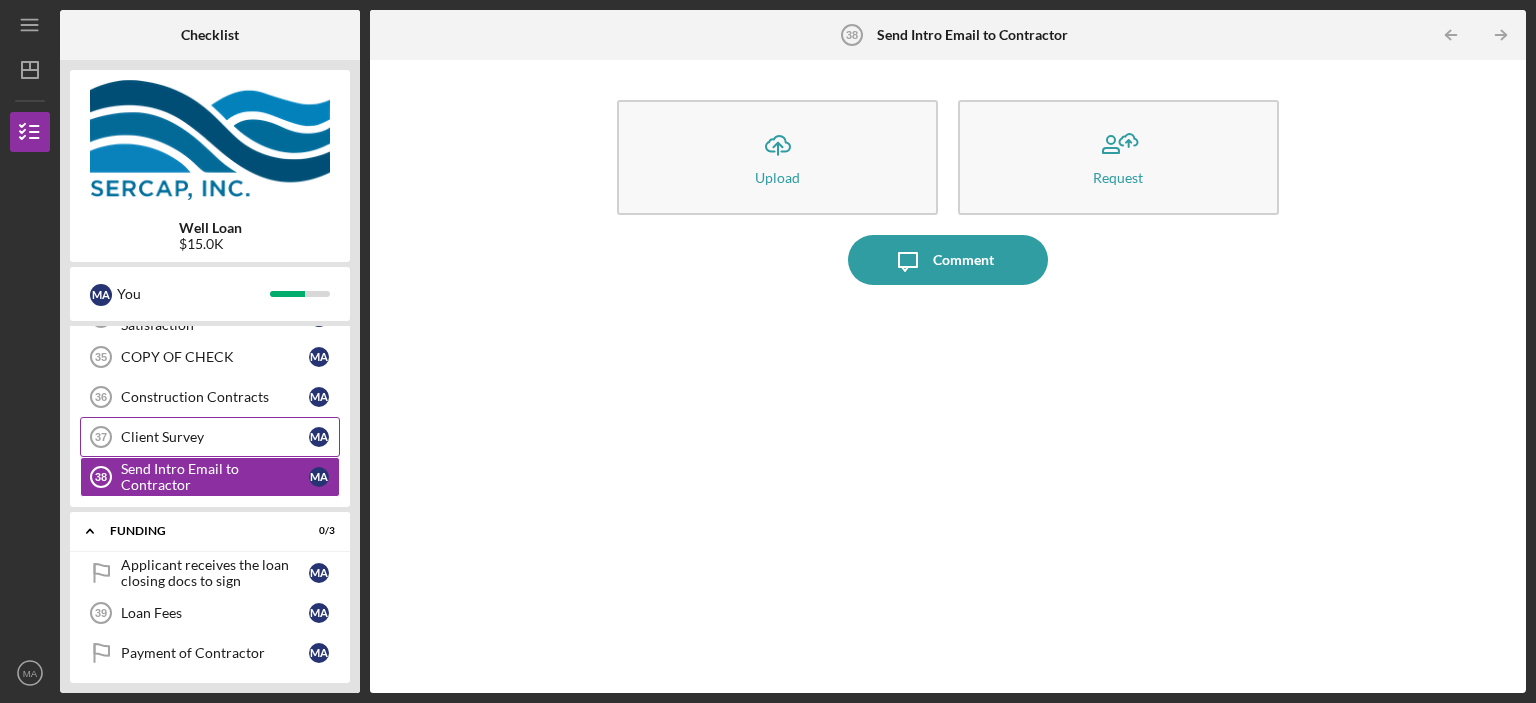 click on "Client Survey" at bounding box center [215, 437] 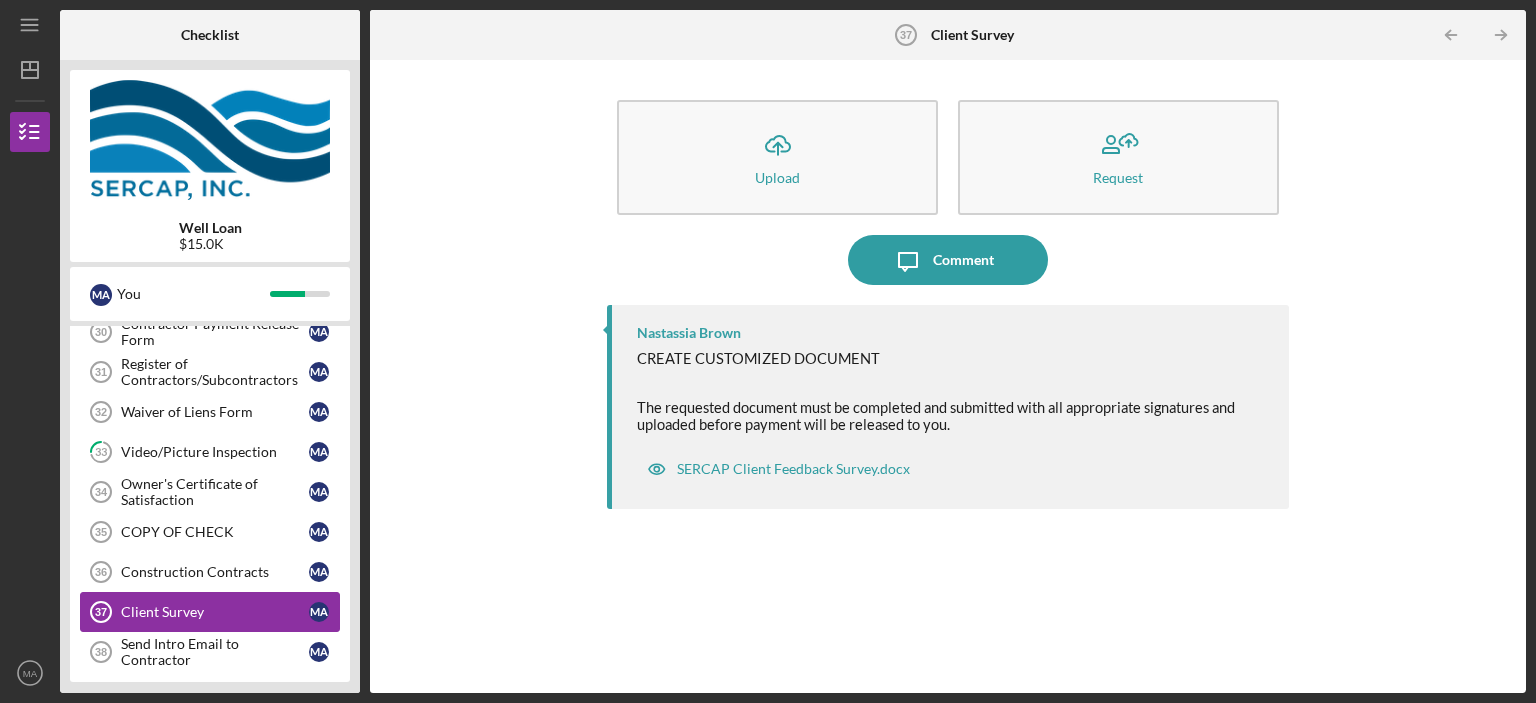 scroll, scrollTop: 660, scrollLeft: 0, axis: vertical 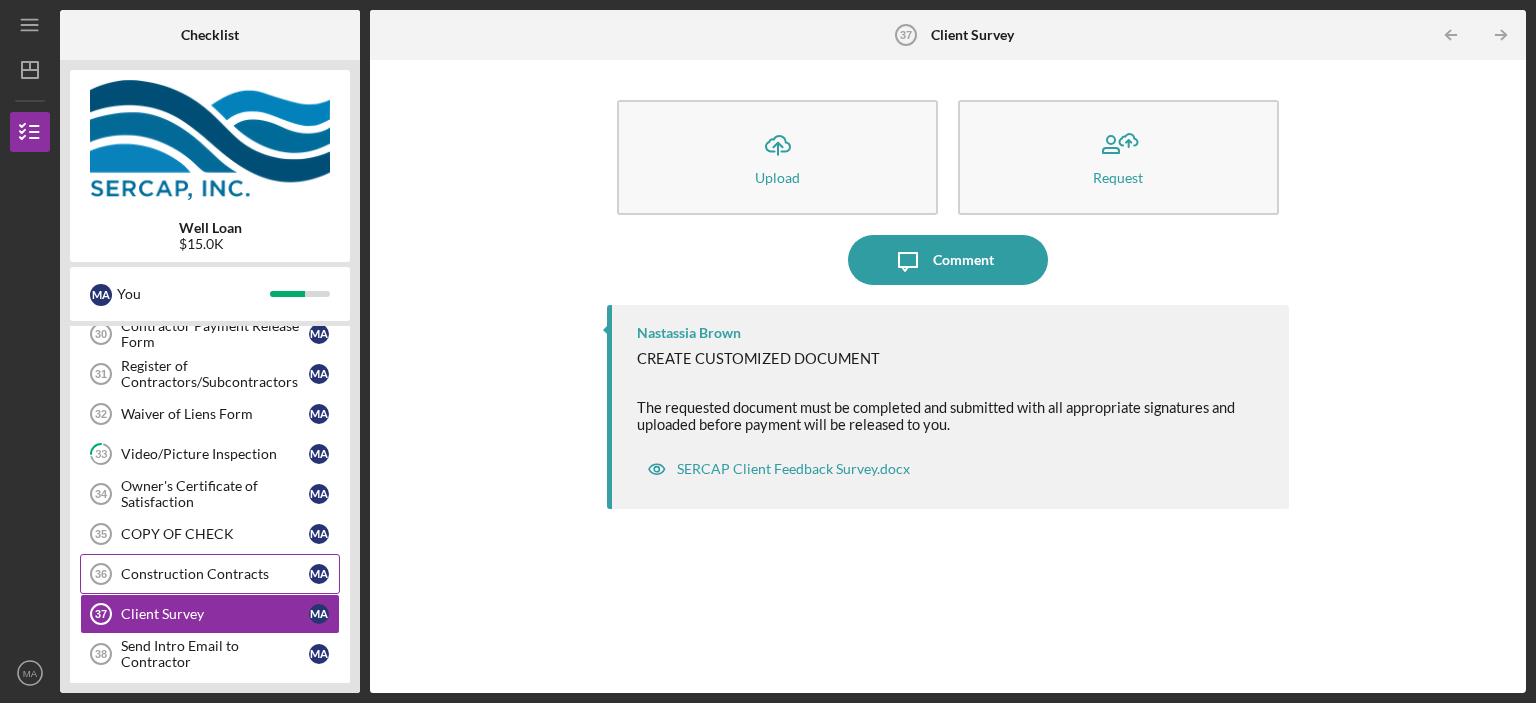 click on "Construction Contracts" at bounding box center (215, 574) 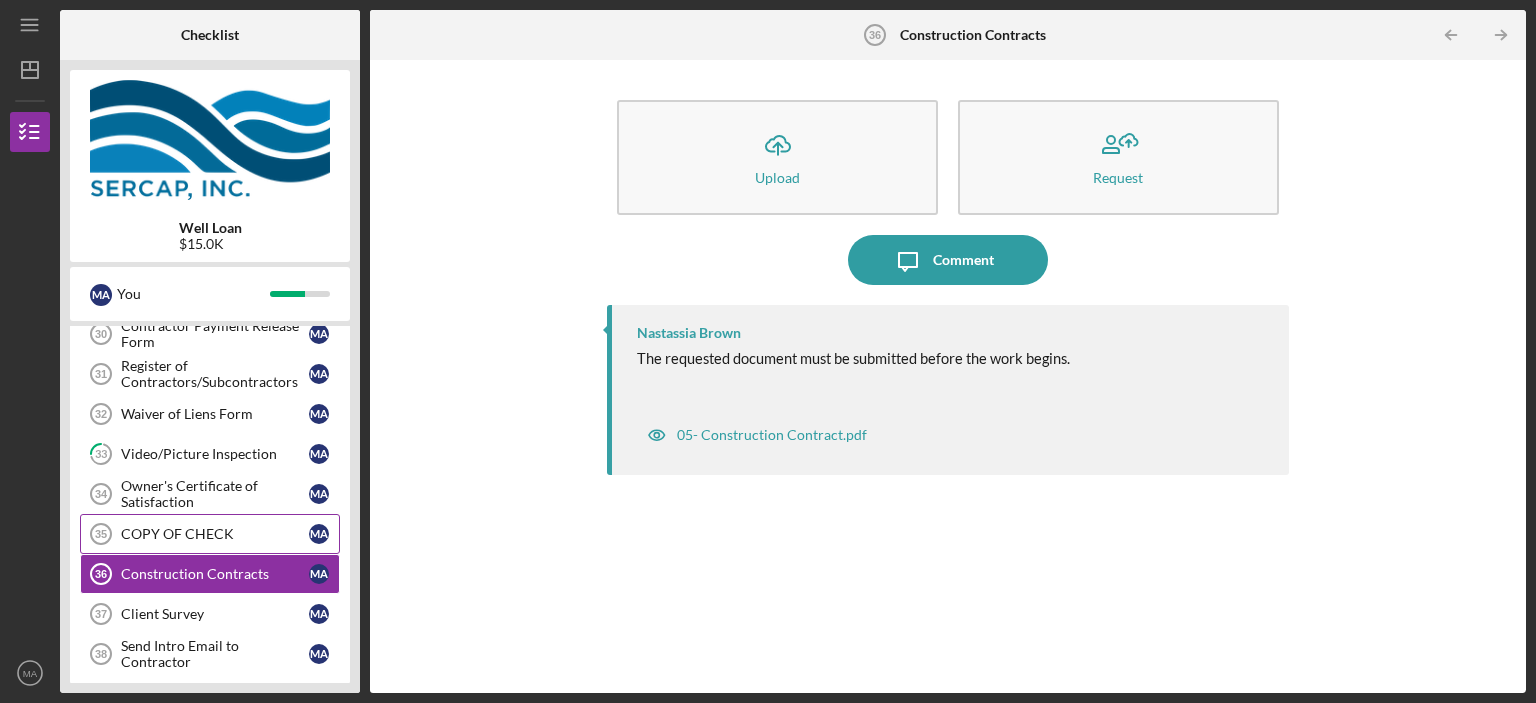 click on "COPY OF CHECK 35 COPY OF CHECK M A" at bounding box center [210, 534] 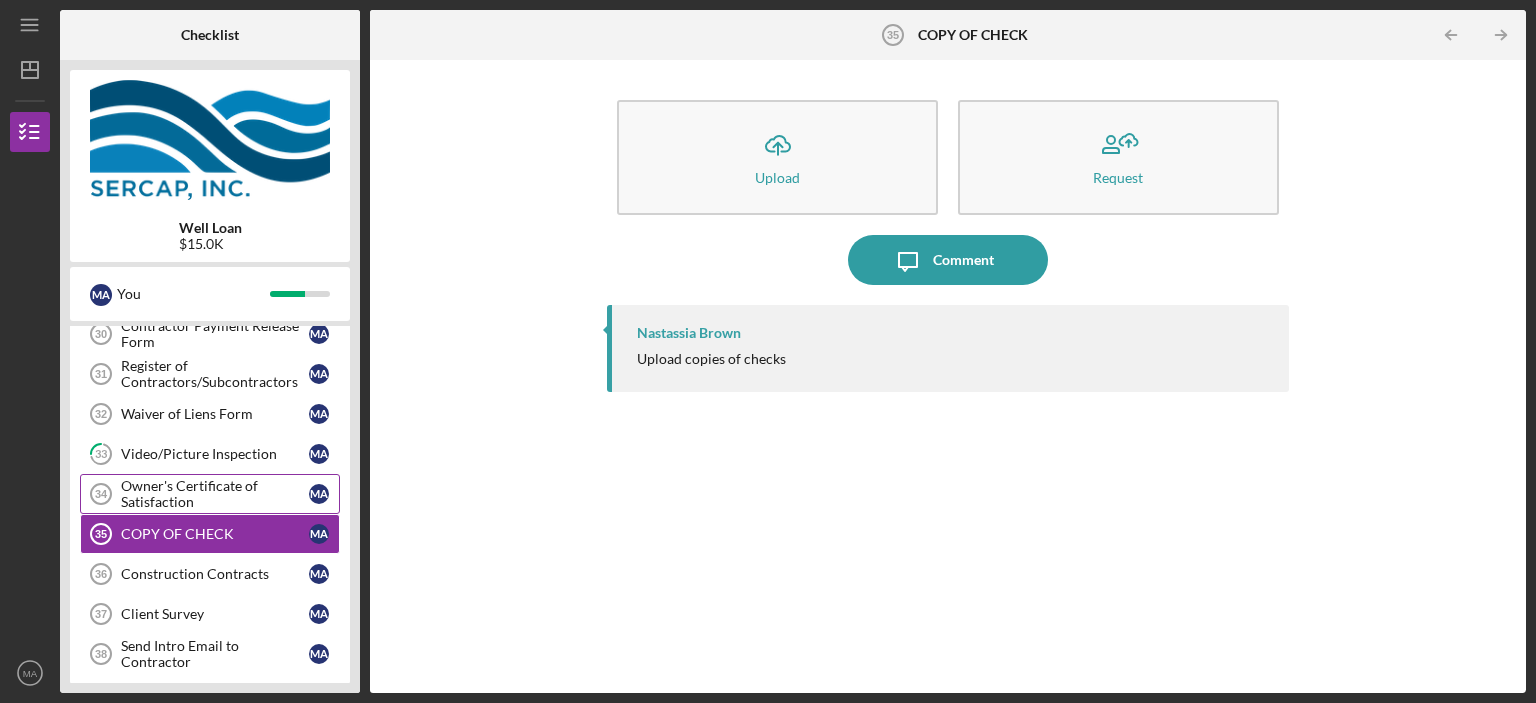 click on "Owner's Certificate of Satisfaction" at bounding box center (215, 494) 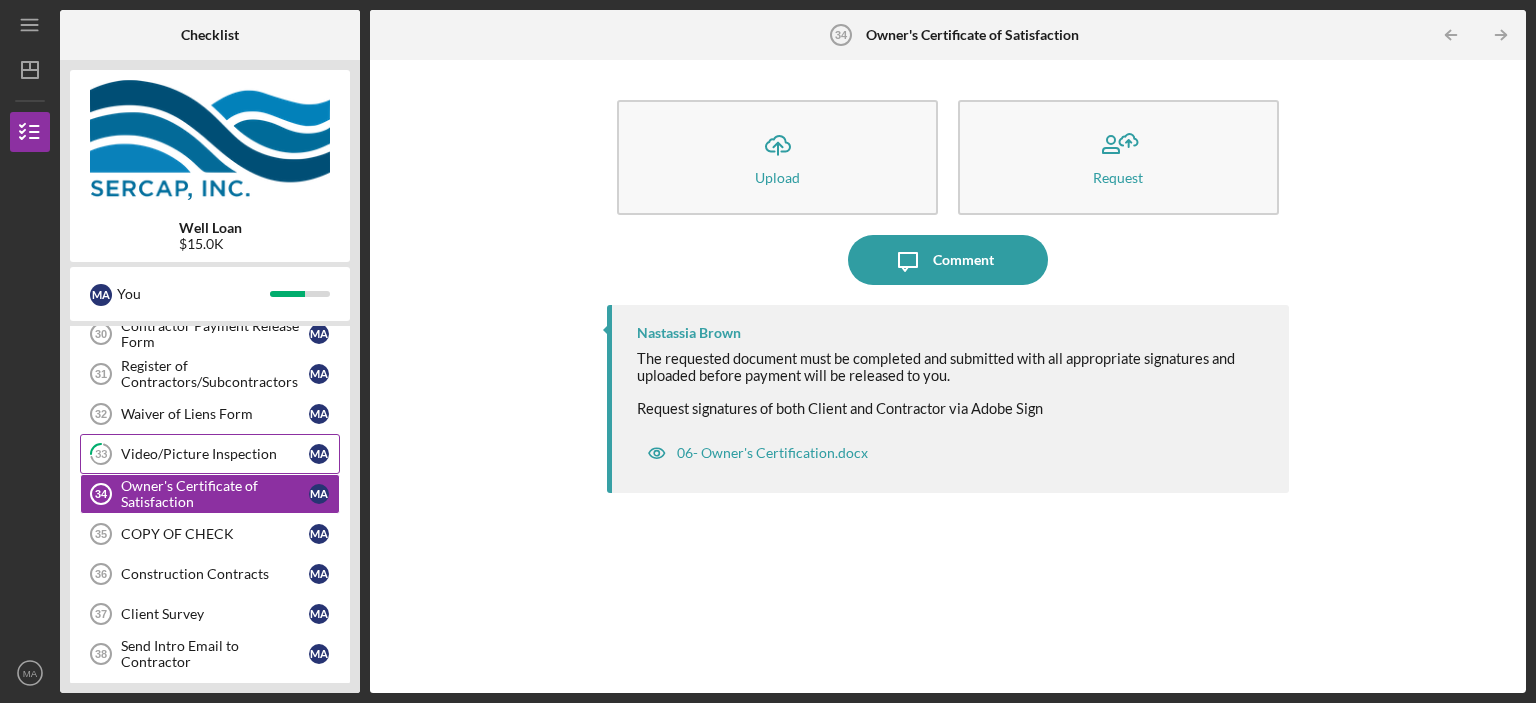 click on "Video/Picture Inspection" at bounding box center [215, 454] 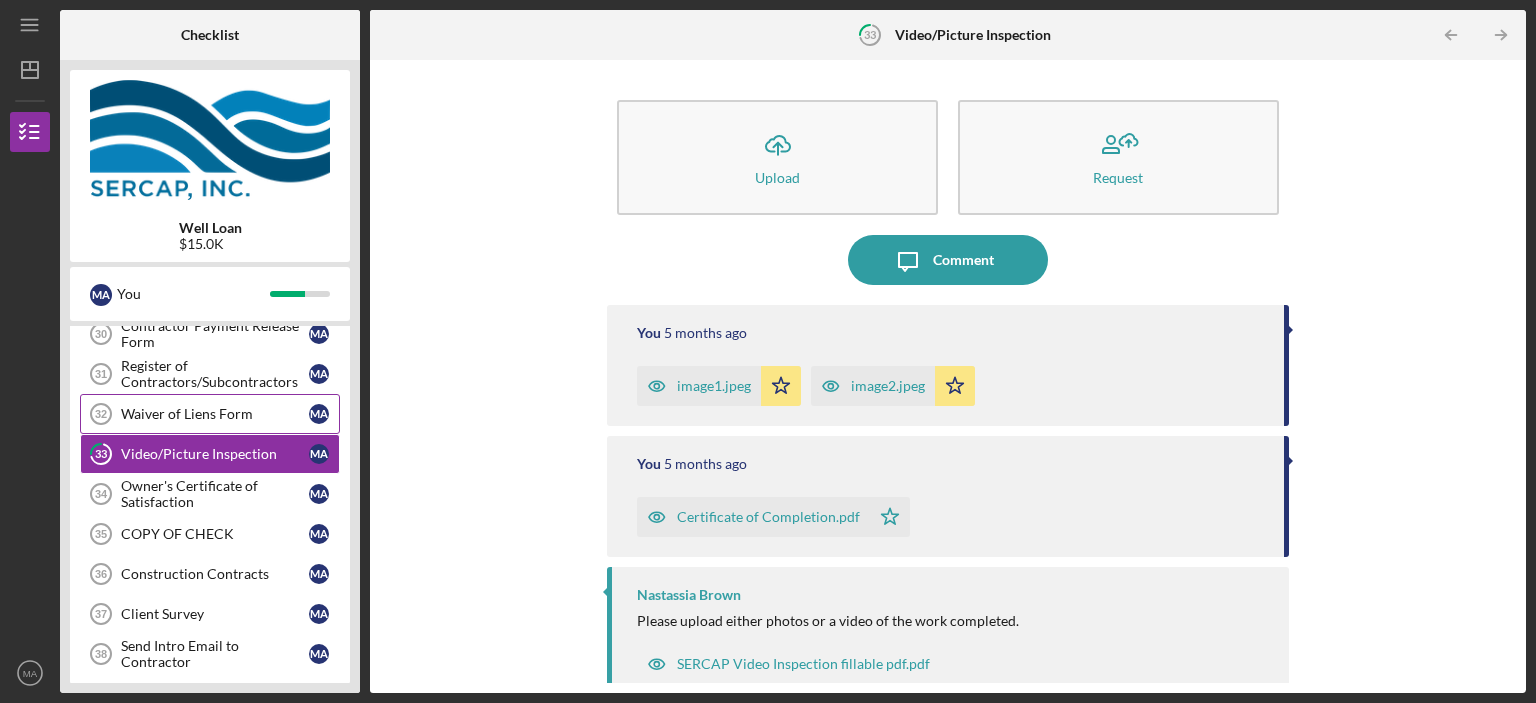 click on "Waiver of Liens Form" at bounding box center [215, 414] 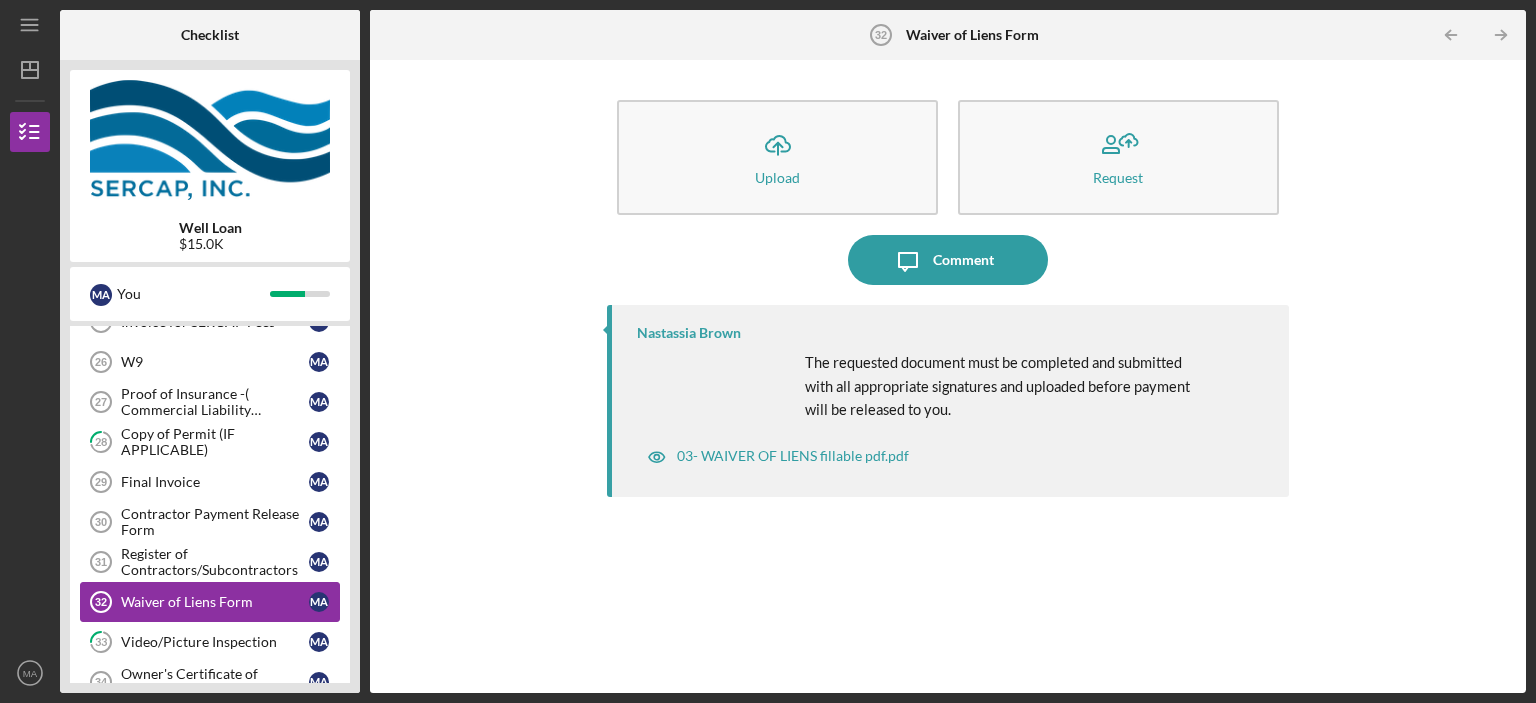scroll, scrollTop: 468, scrollLeft: 0, axis: vertical 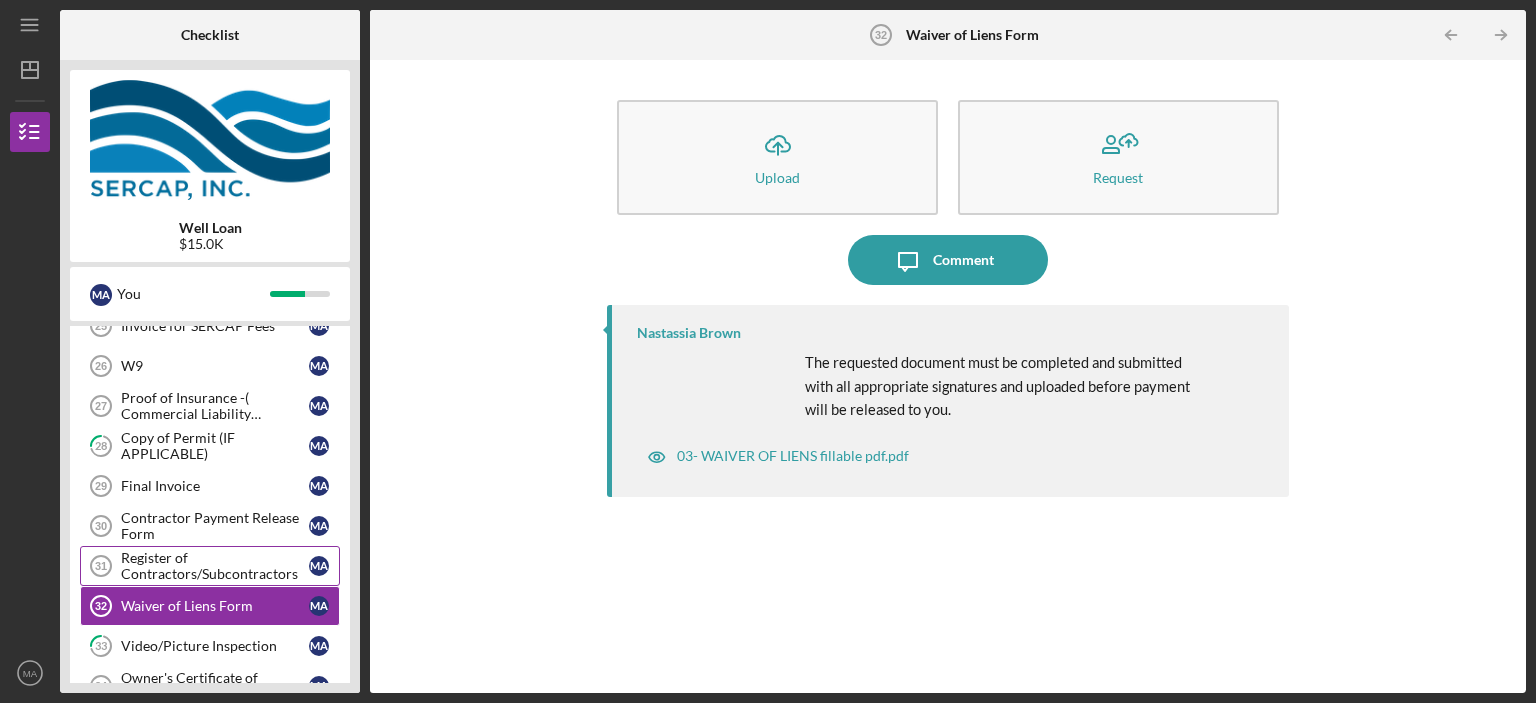 click on "Register of Contractors/Subcontractors" at bounding box center [215, 566] 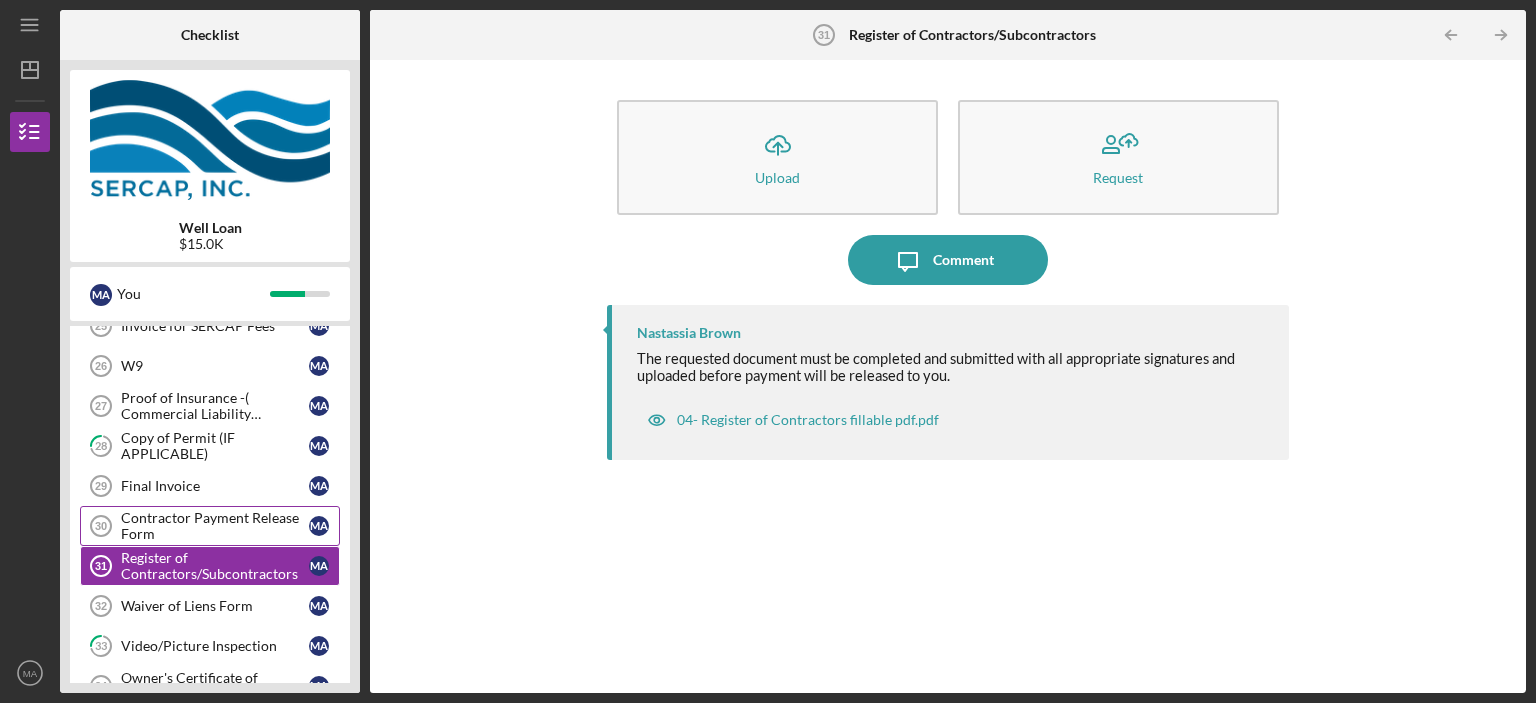 click on "Contractor Payment Release Form" at bounding box center (215, 526) 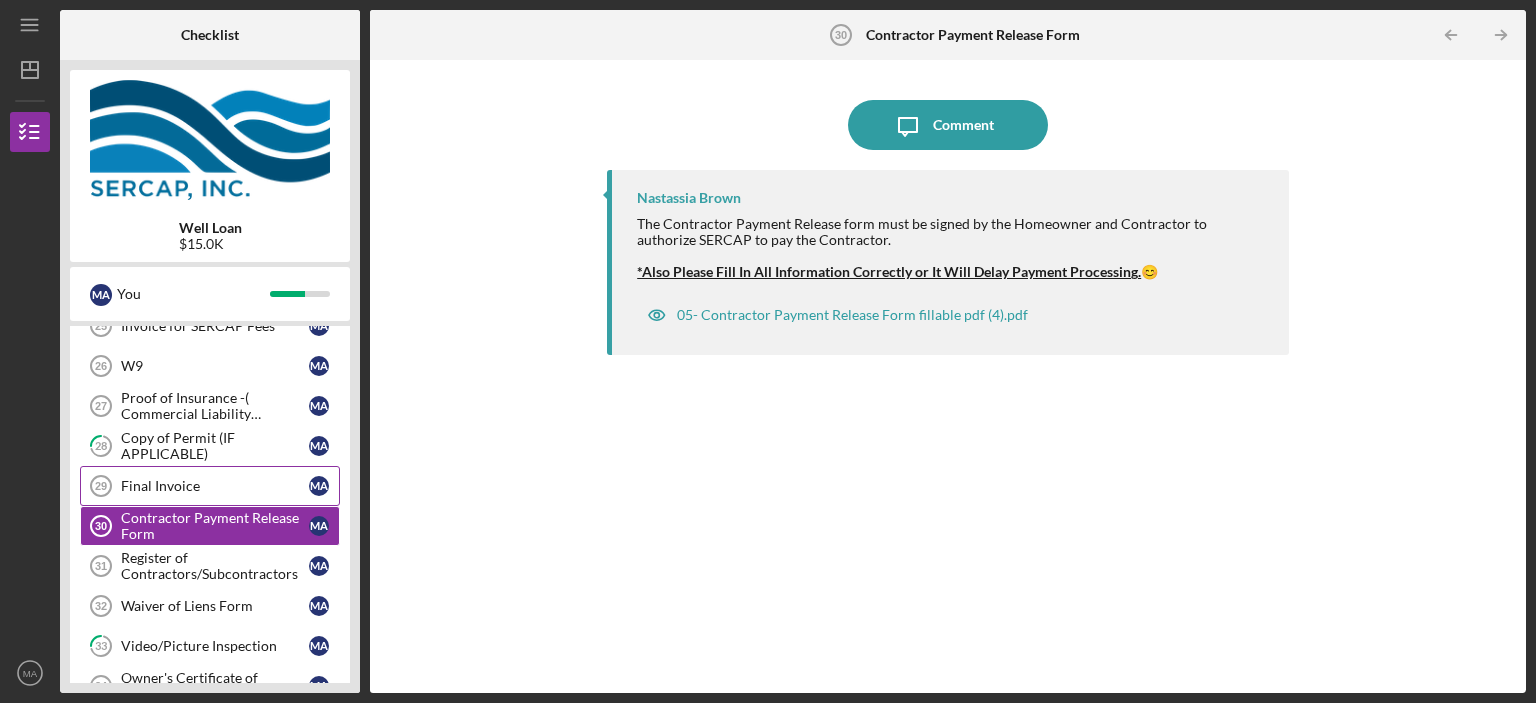 click on "Final Invoice" at bounding box center (215, 486) 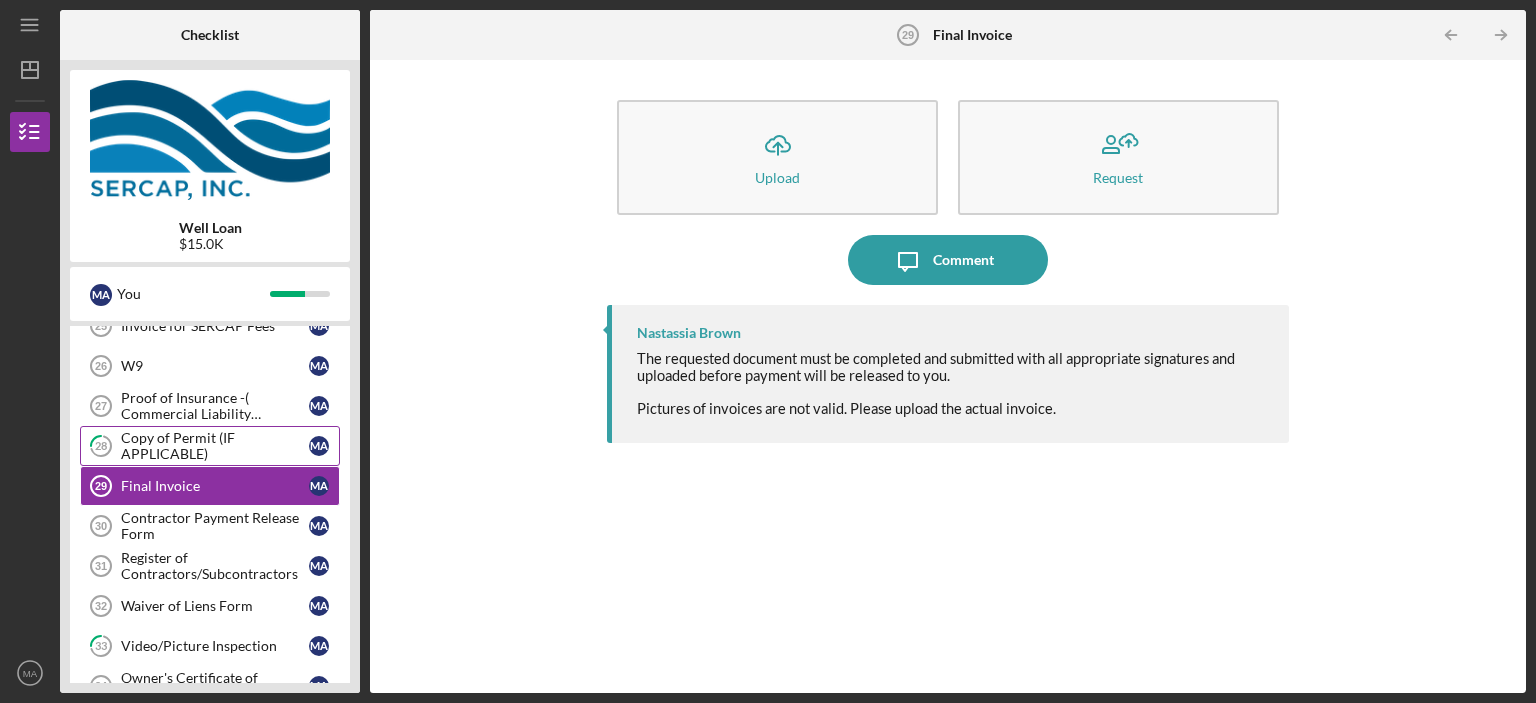 click on "Copy of Permit (IF APPLICABLE)" at bounding box center [215, 446] 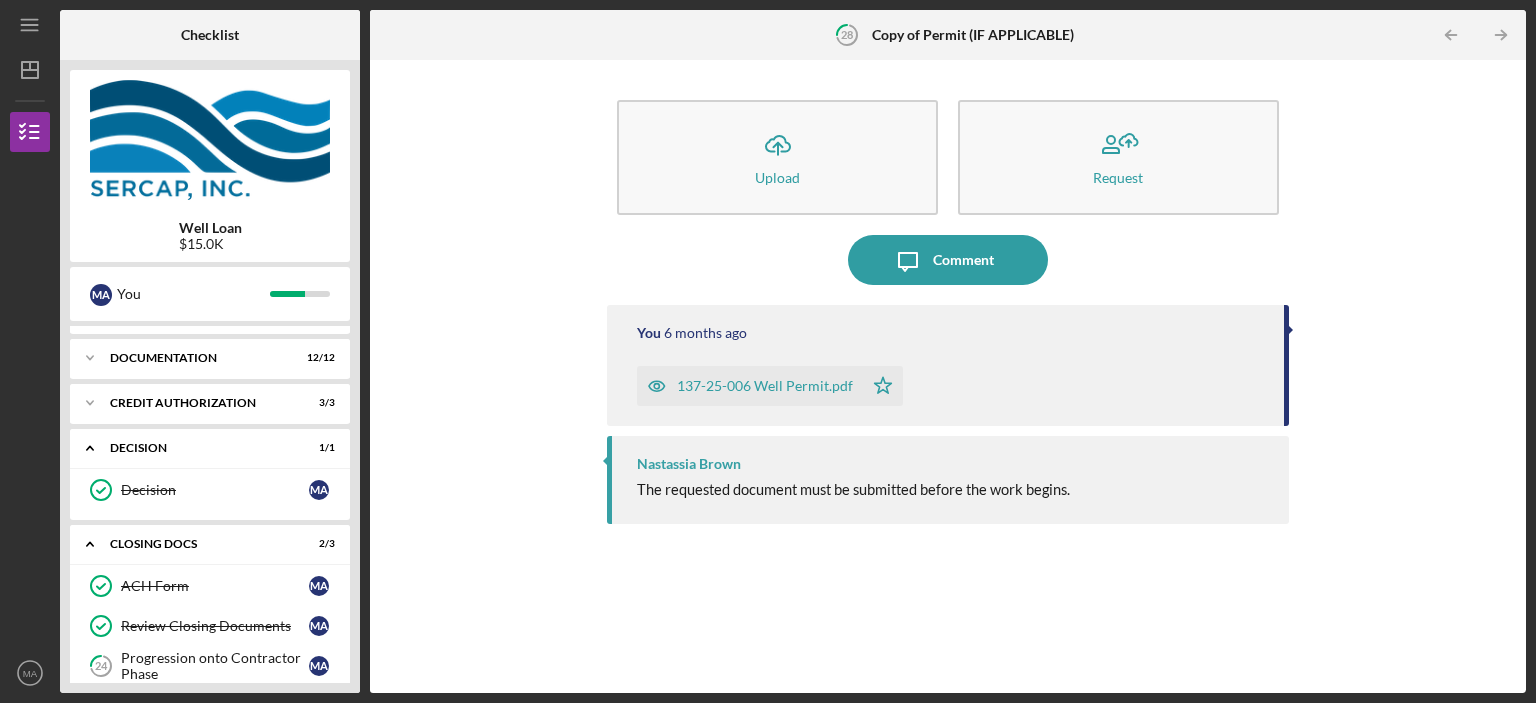 scroll, scrollTop: 0, scrollLeft: 0, axis: both 